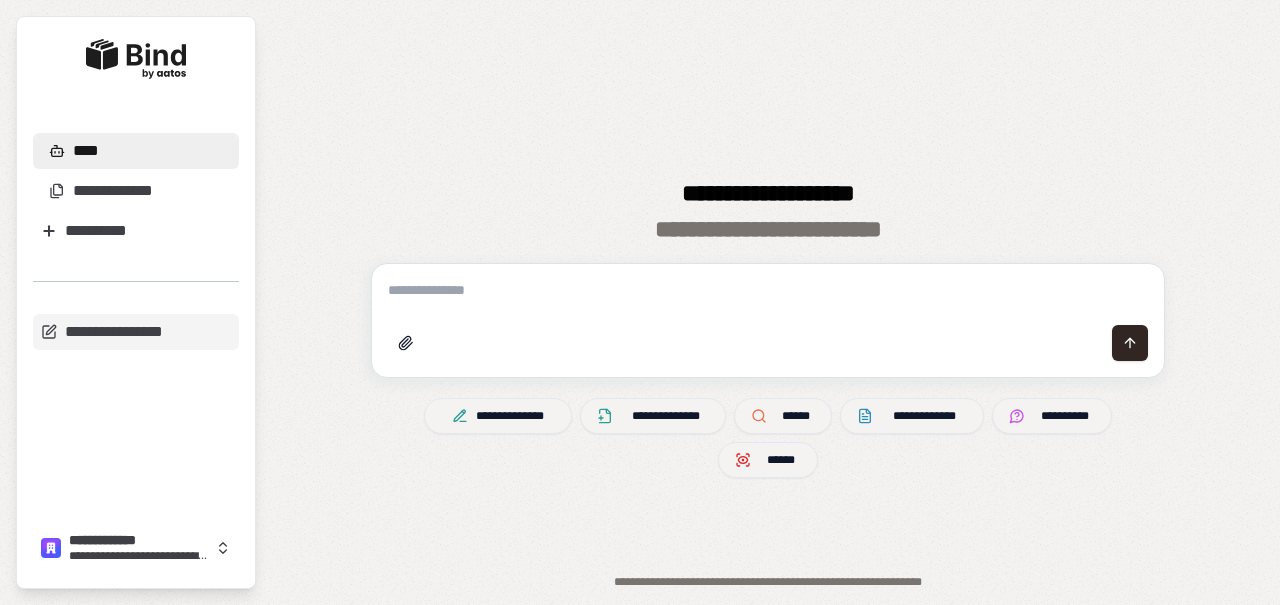 scroll, scrollTop: 0, scrollLeft: 0, axis: both 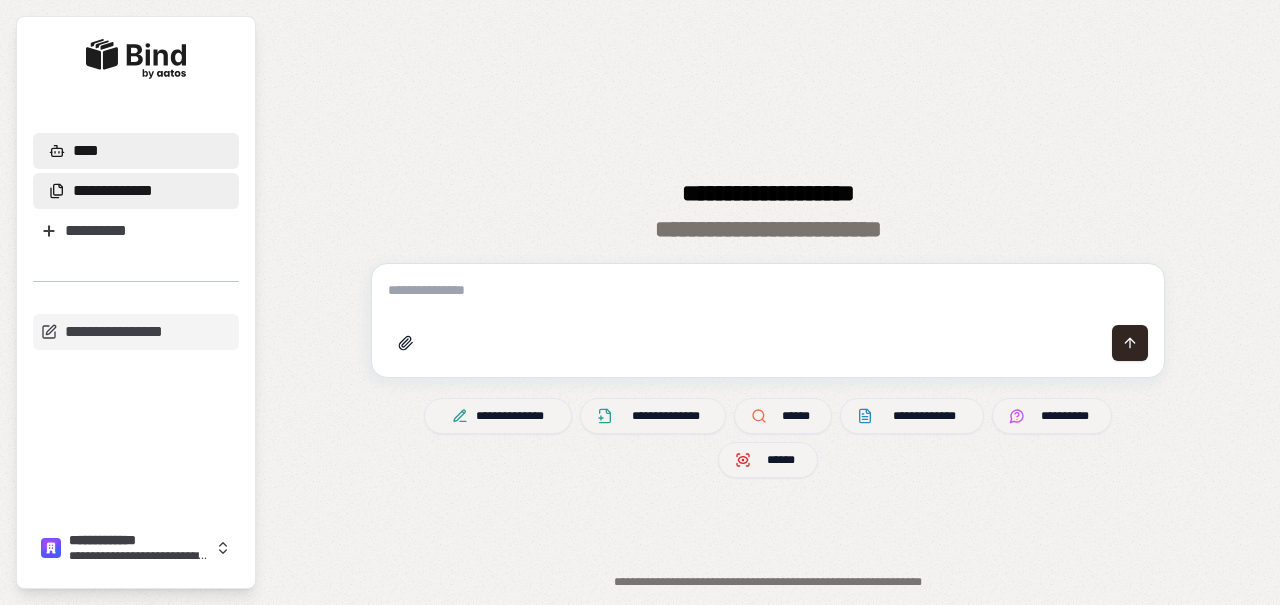 click on "**********" at bounding box center (136, 191) 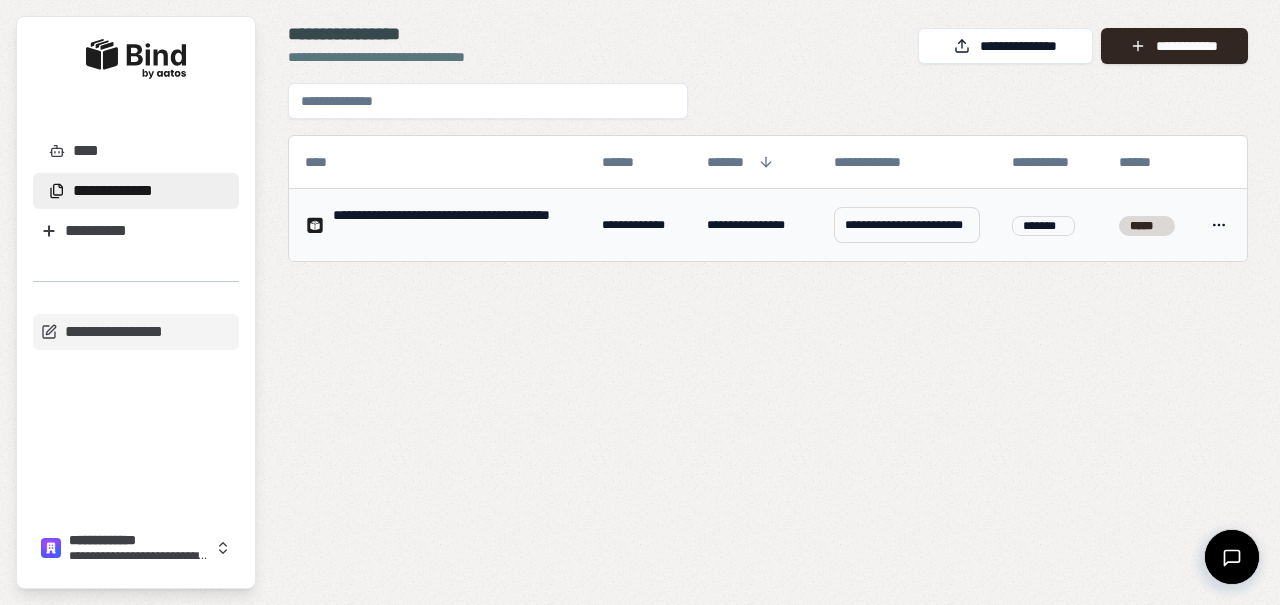 click on "**********" at bounding box center (451, 225) 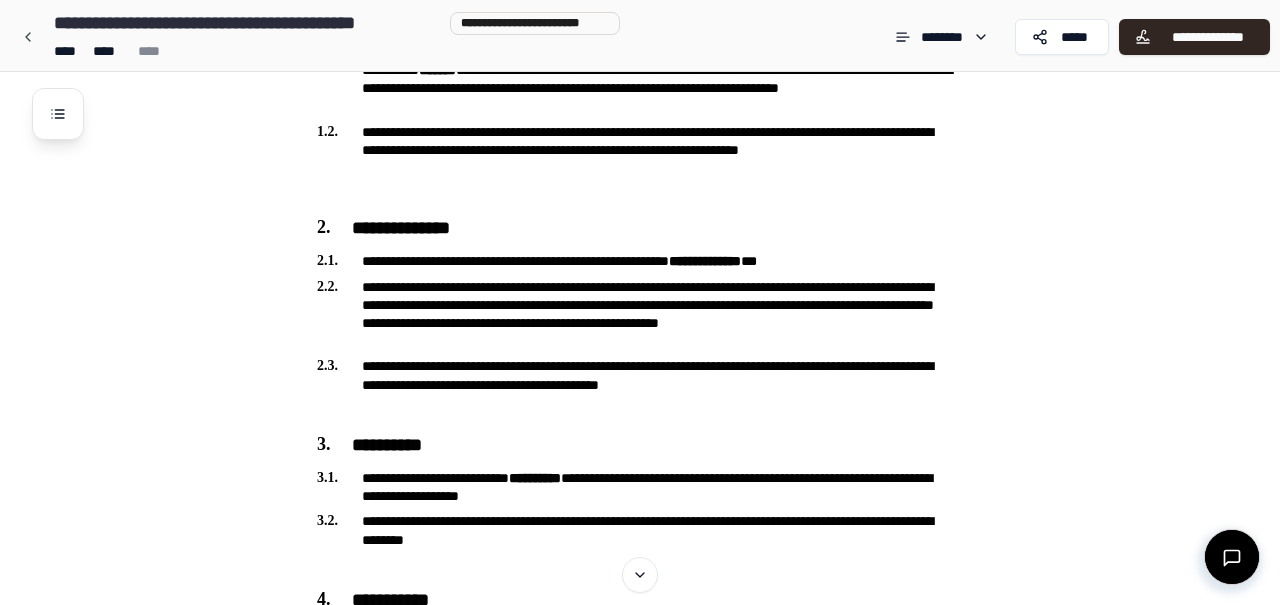 scroll, scrollTop: 856, scrollLeft: 0, axis: vertical 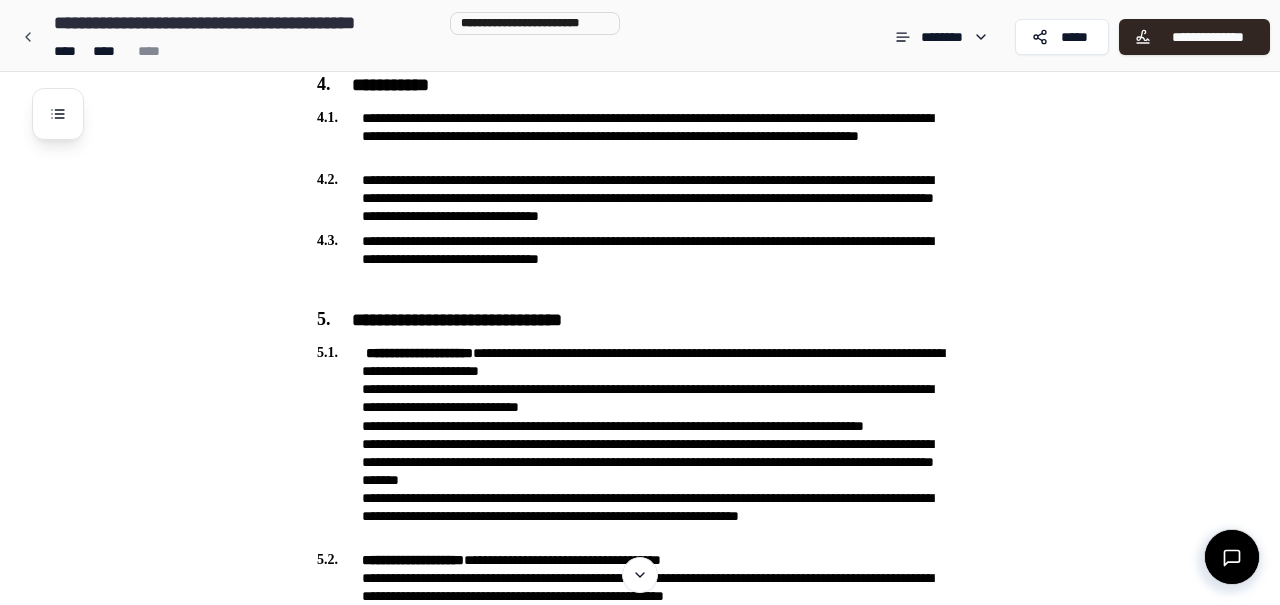 click at bounding box center (1232, 557) 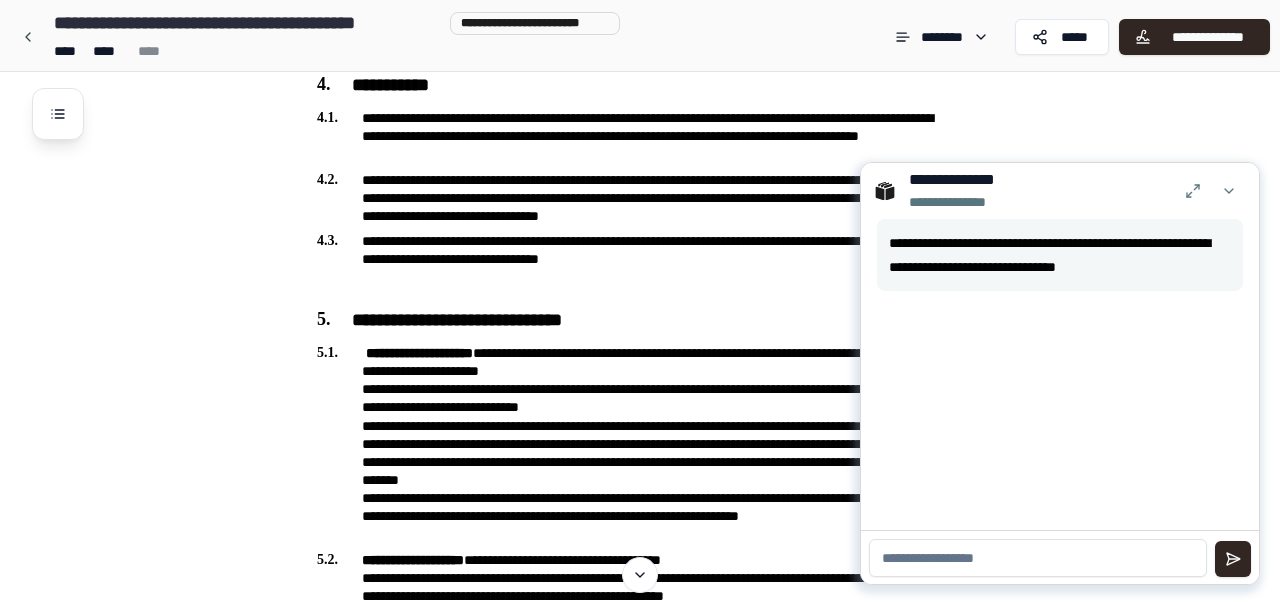 click at bounding box center (1038, 558) 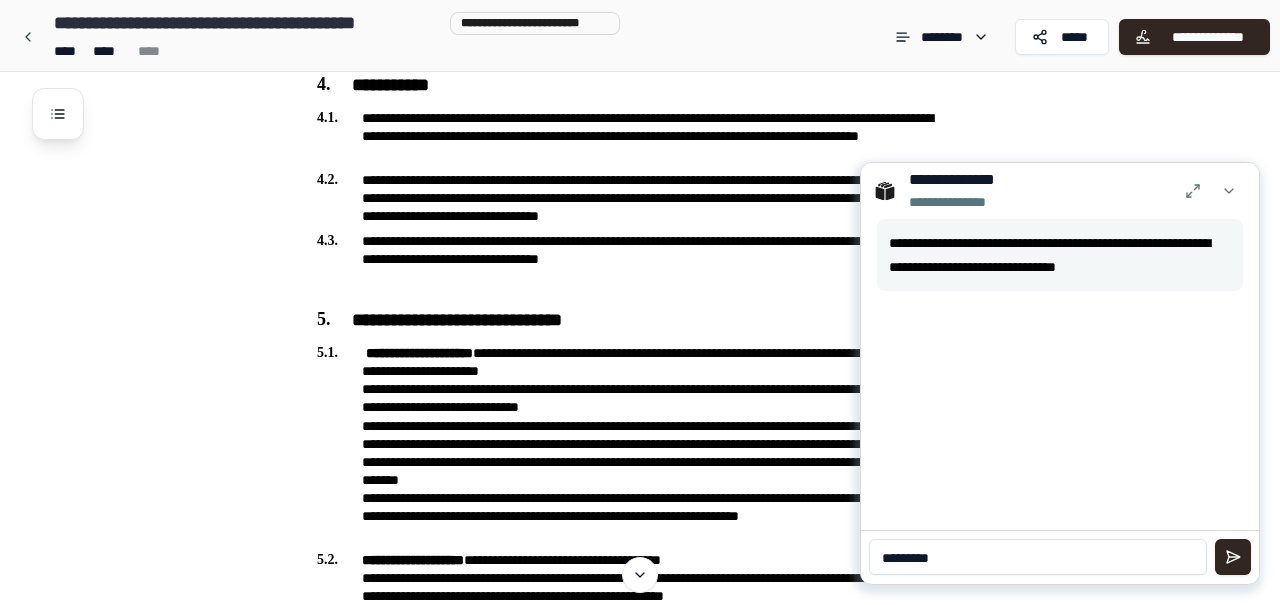 paste on "**********" 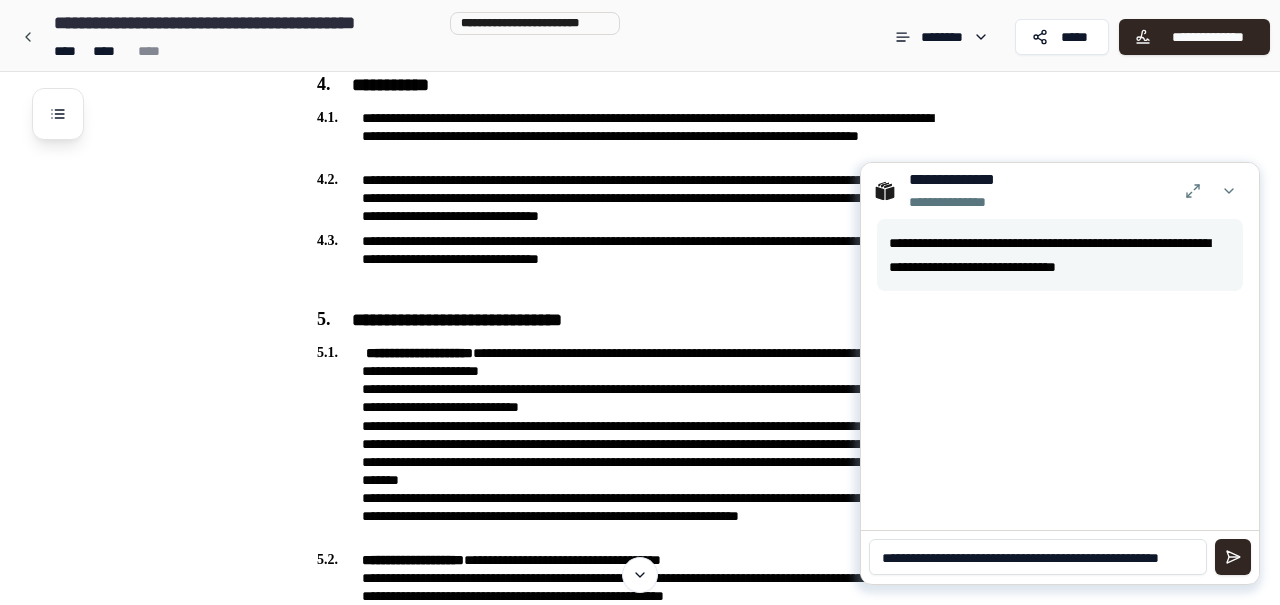 scroll, scrollTop: 988, scrollLeft: 0, axis: vertical 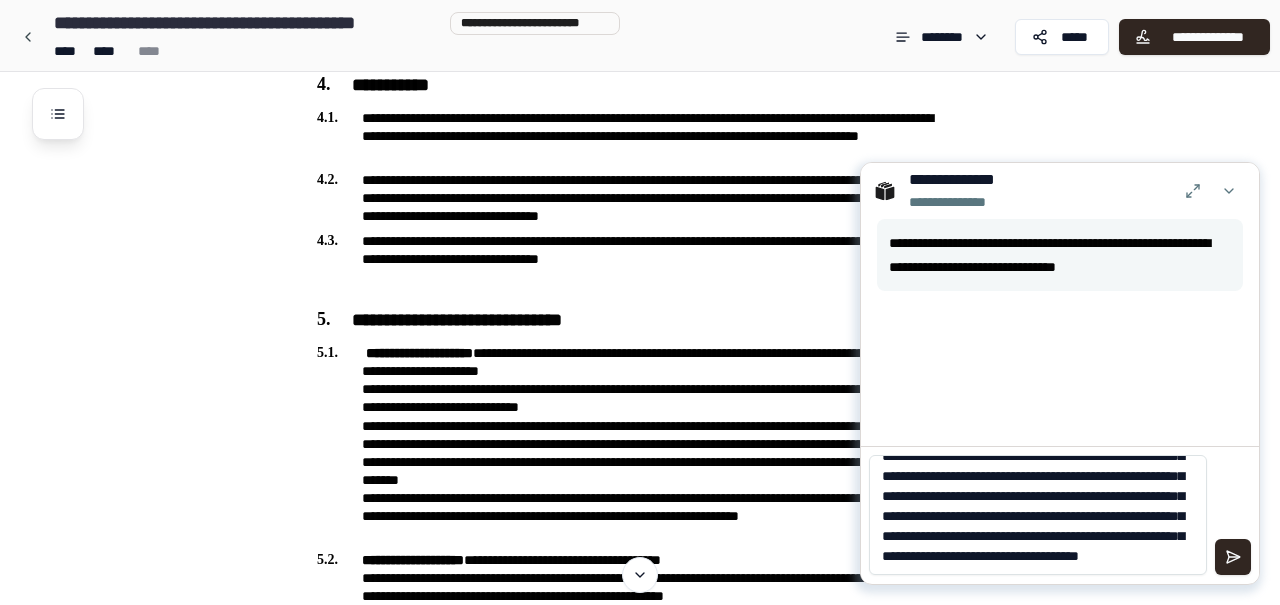 type on "**********" 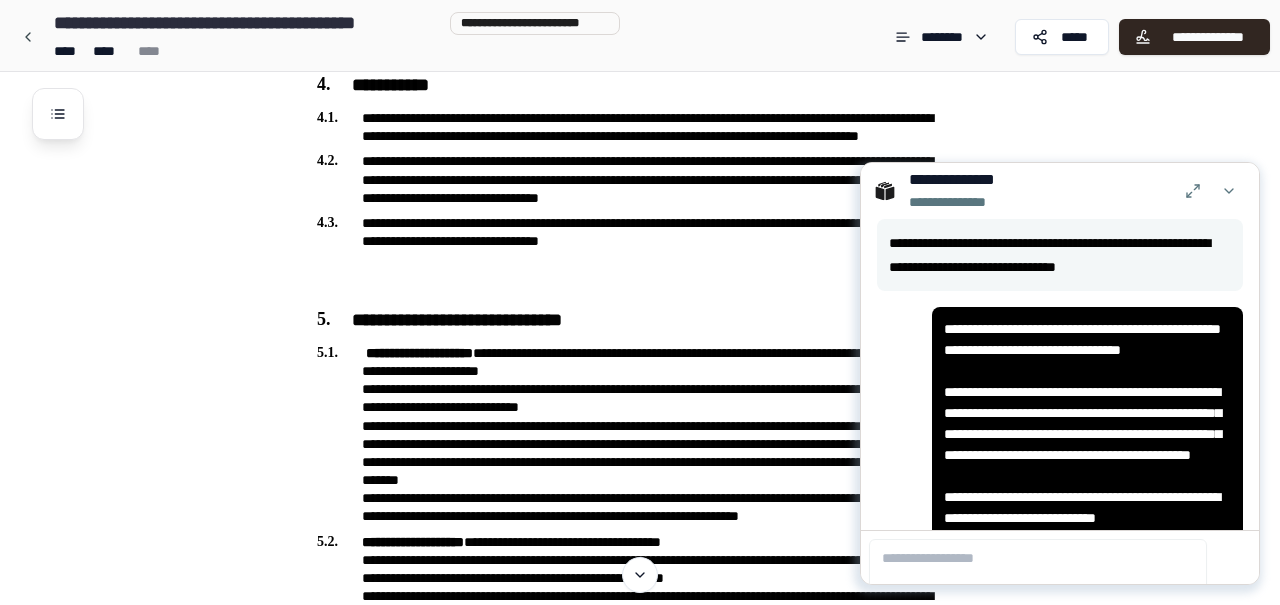 scroll, scrollTop: 0, scrollLeft: 0, axis: both 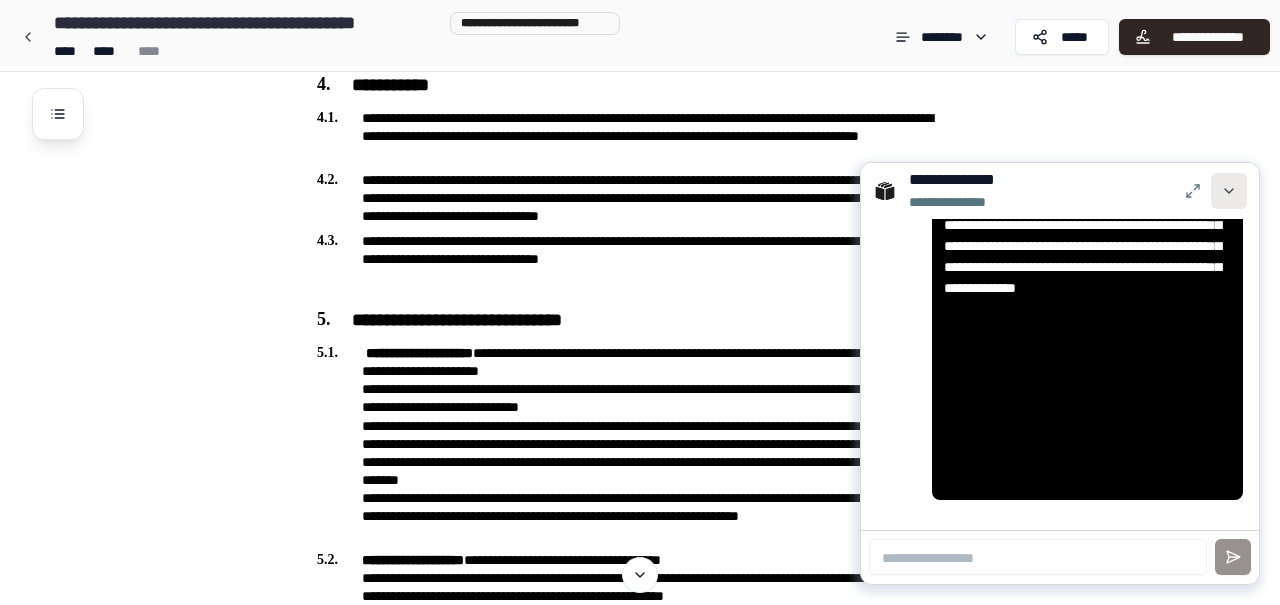 click at bounding box center (1229, 191) 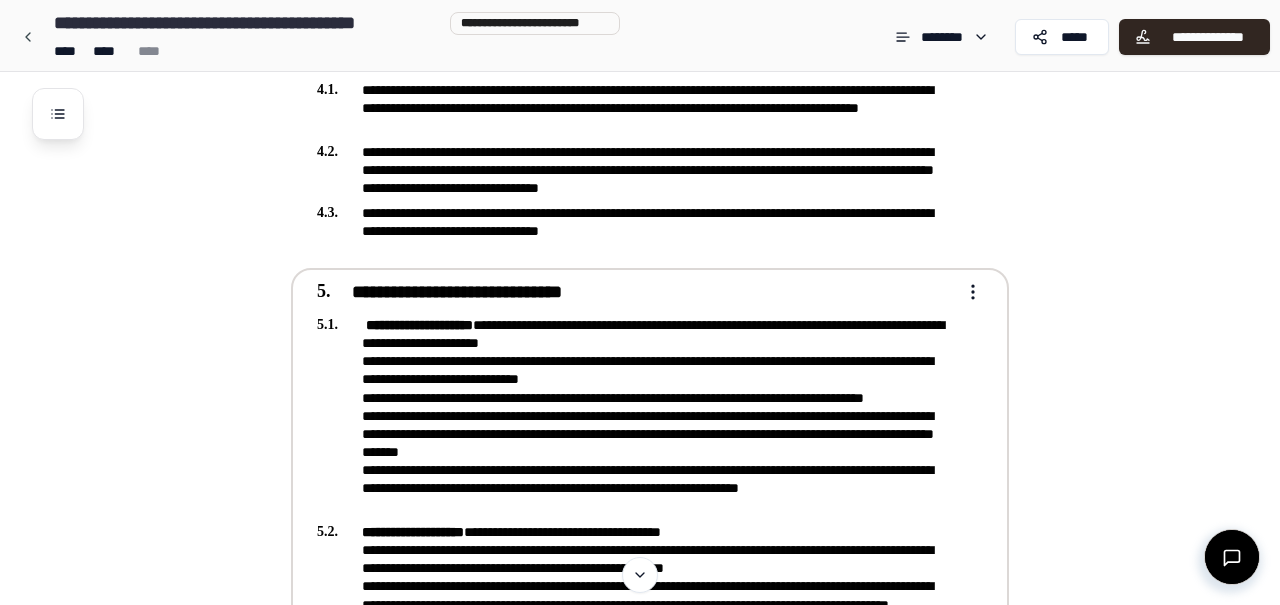 scroll, scrollTop: 1328, scrollLeft: 0, axis: vertical 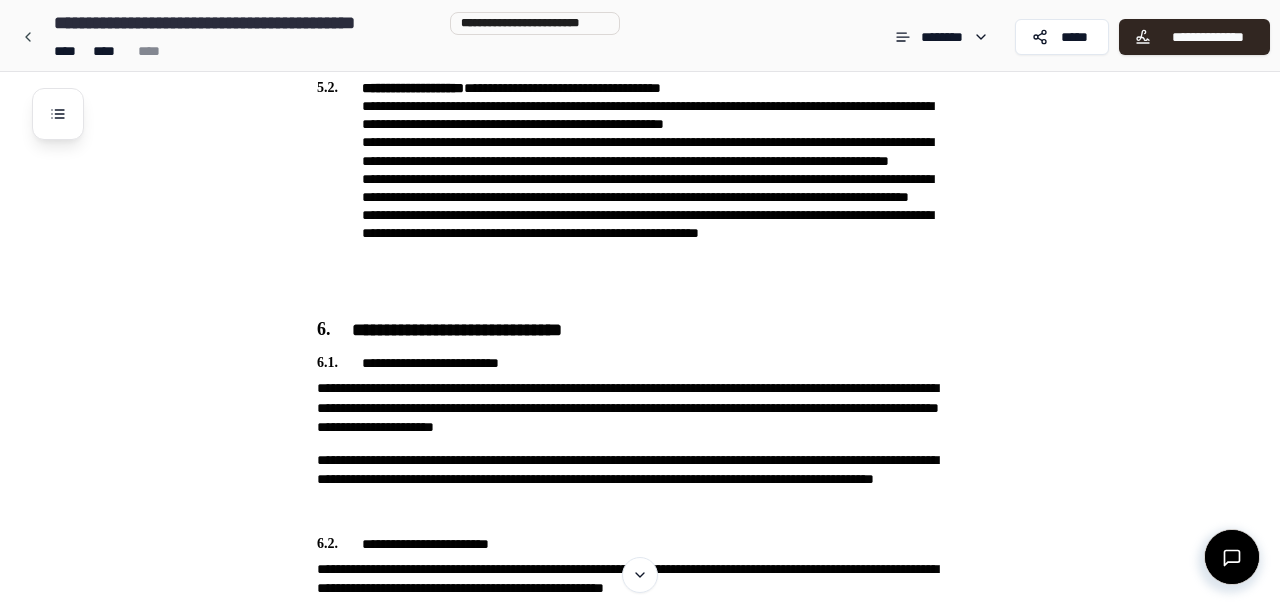 click at bounding box center (1232, 557) 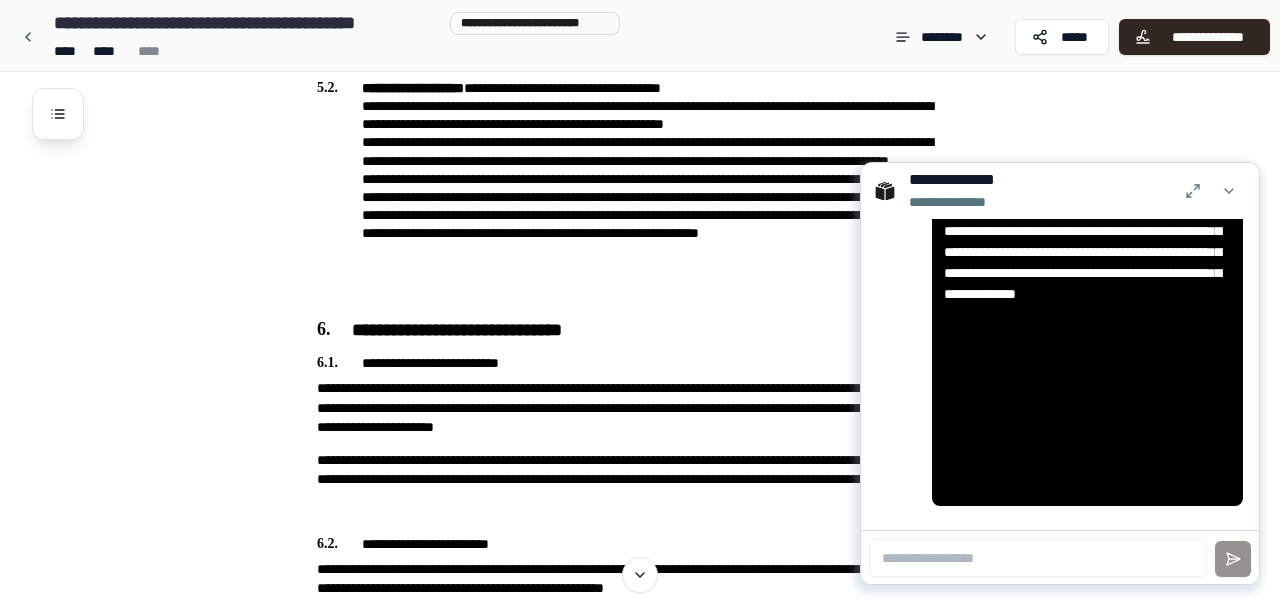 scroll, scrollTop: 1071, scrollLeft: 0, axis: vertical 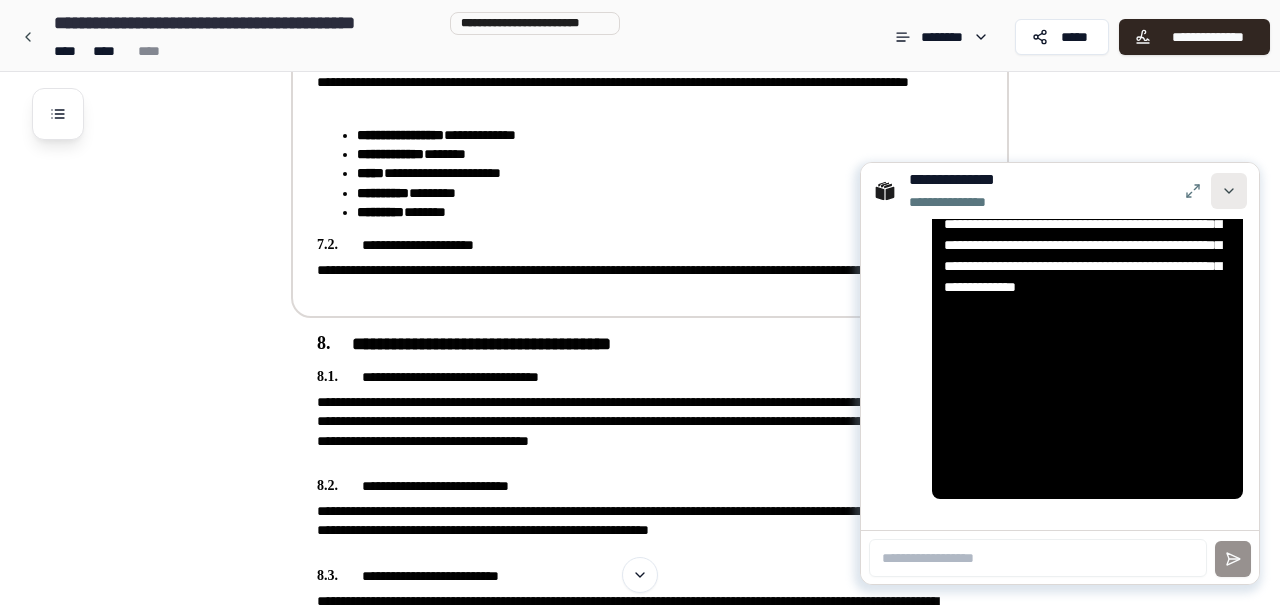 click at bounding box center (1229, 191) 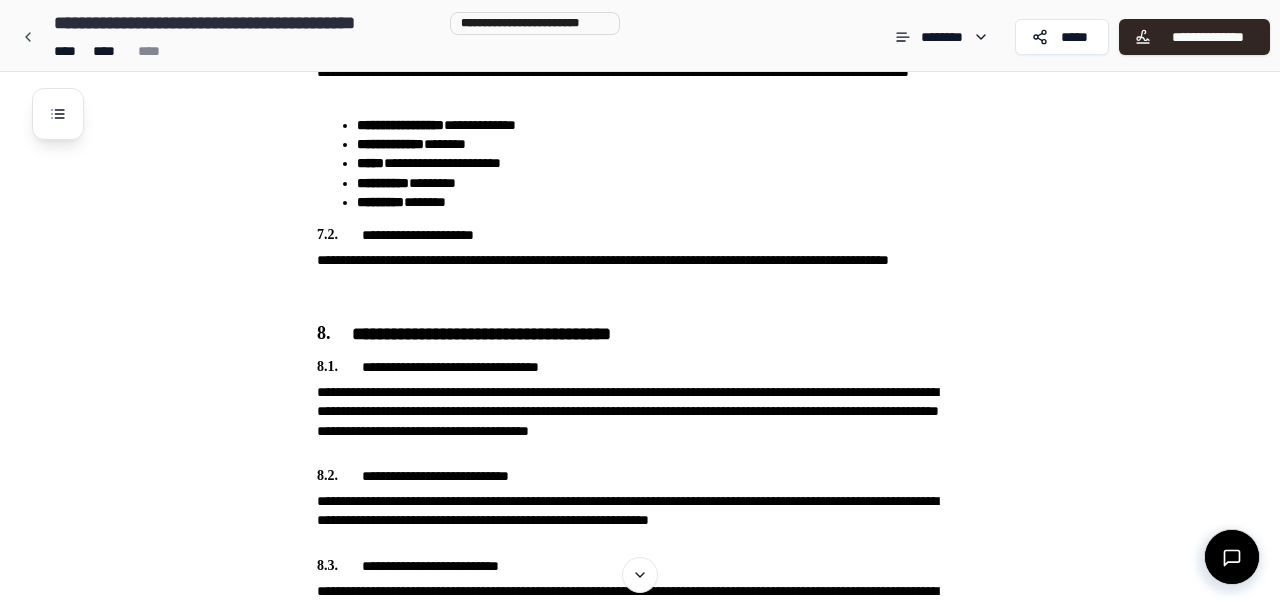 scroll, scrollTop: 2242, scrollLeft: 0, axis: vertical 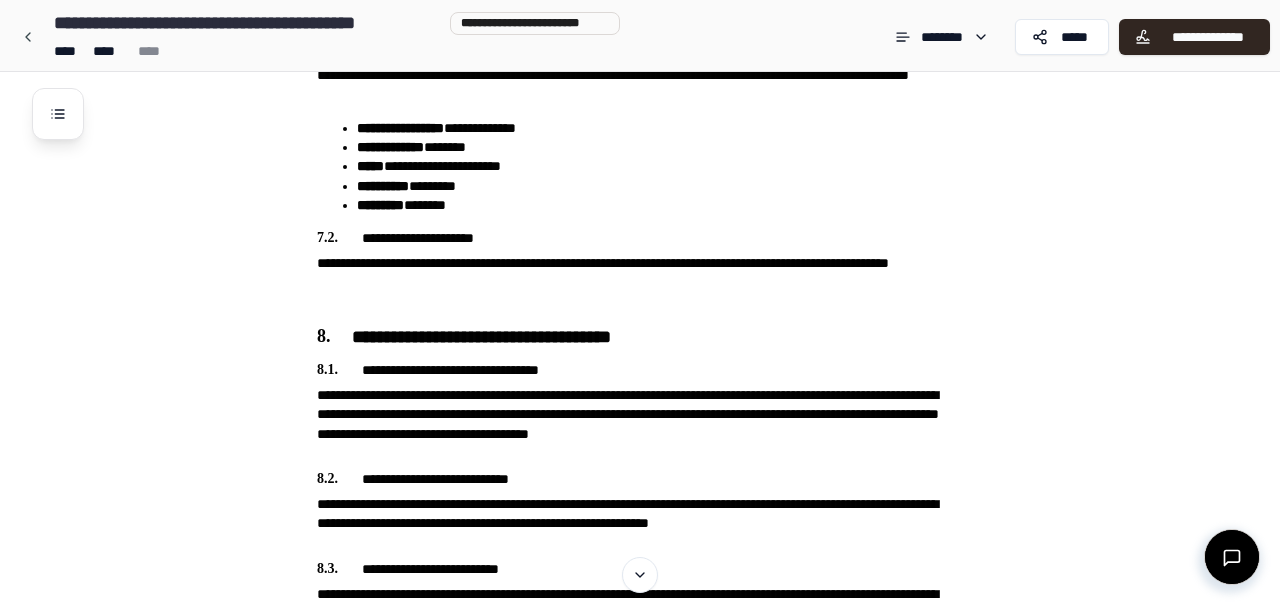 click at bounding box center [1232, 557] 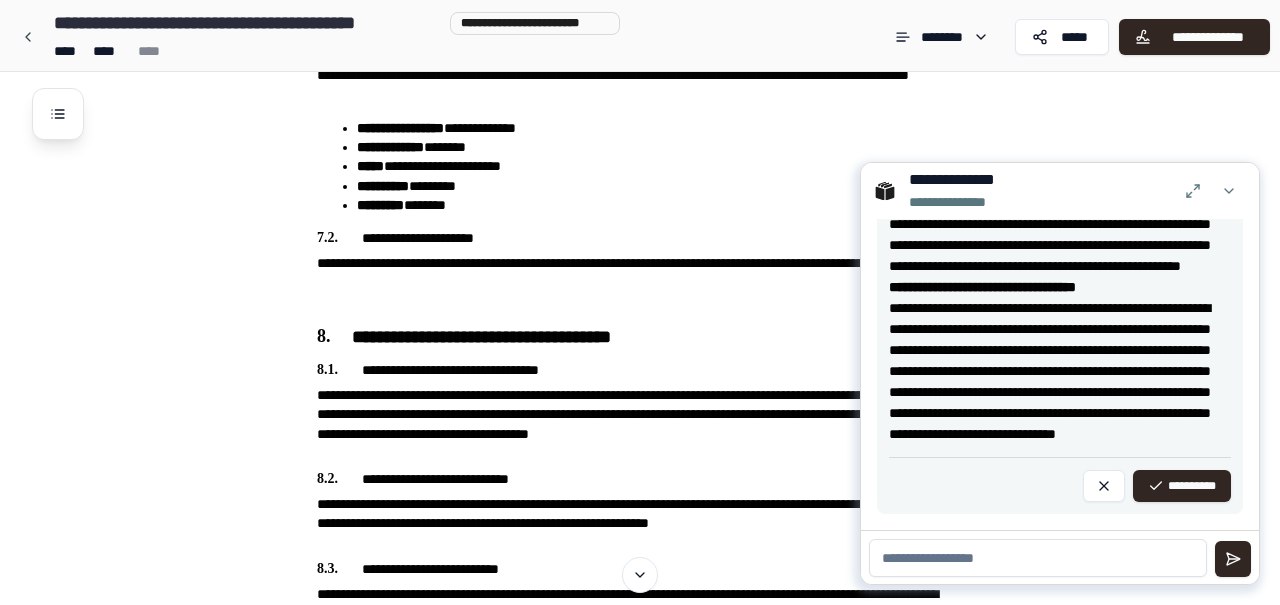 scroll, scrollTop: 3456, scrollLeft: 0, axis: vertical 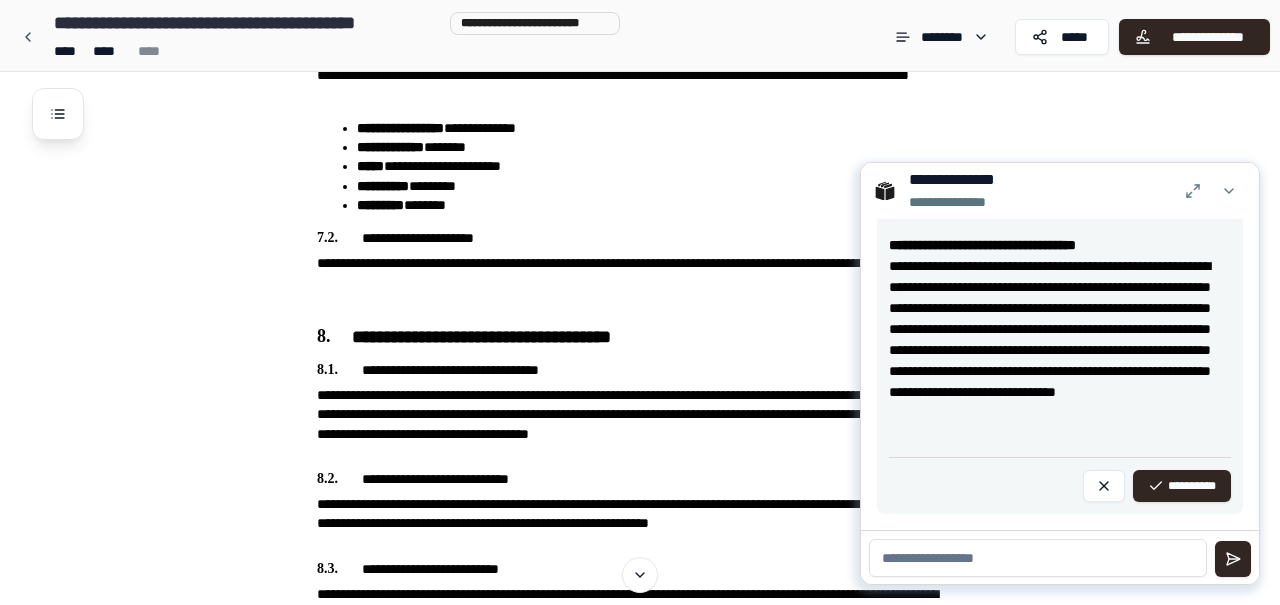 click on "**********" at bounding box center (1182, 486) 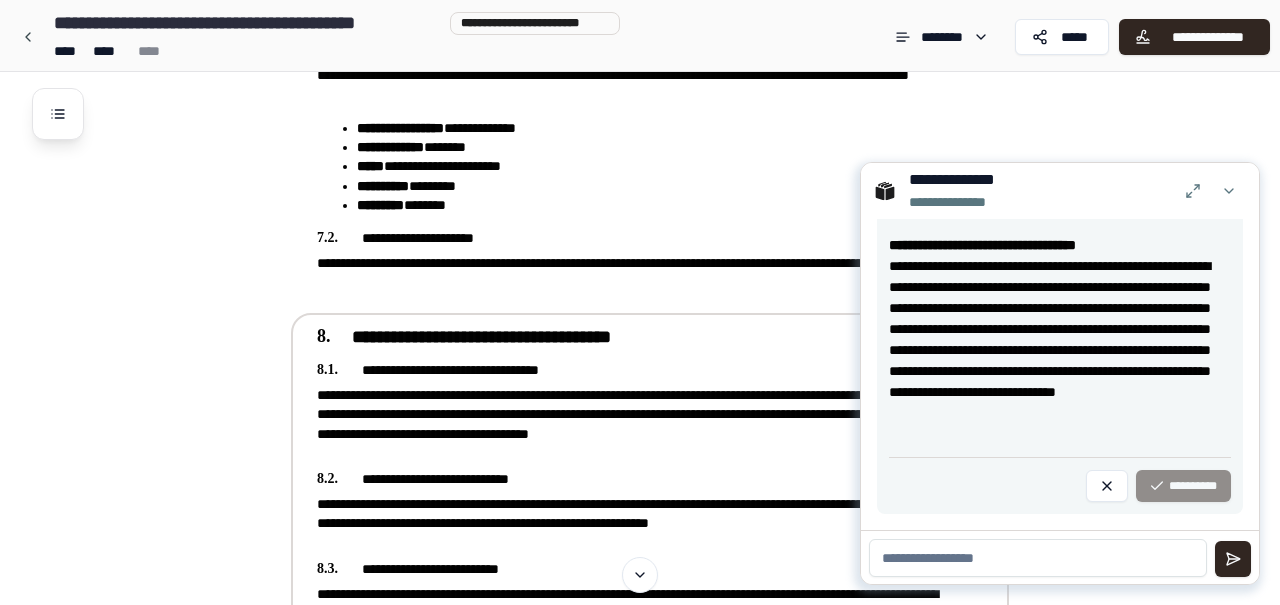 scroll, scrollTop: 1502, scrollLeft: 0, axis: vertical 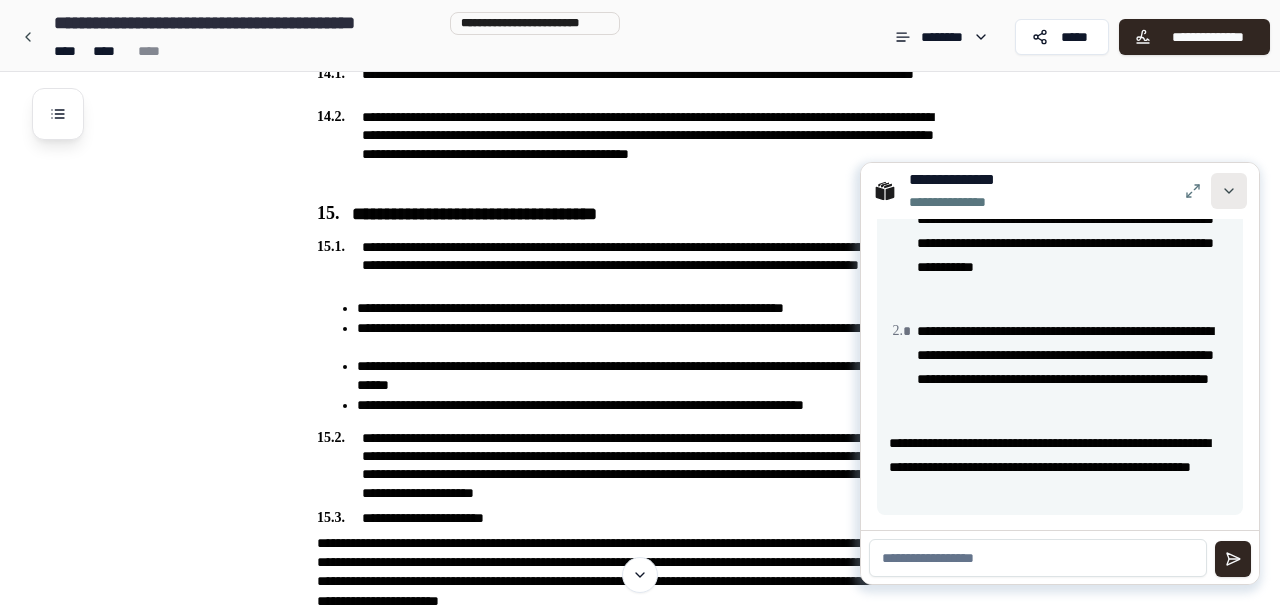 click at bounding box center [1229, 191] 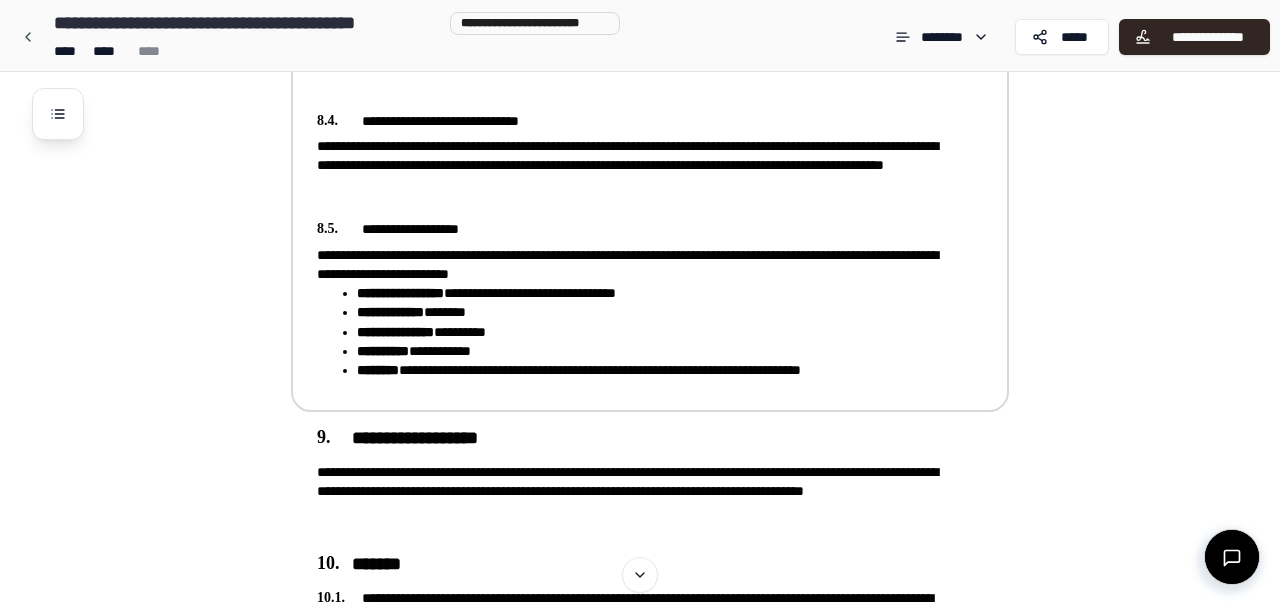 scroll, scrollTop: 2797, scrollLeft: 0, axis: vertical 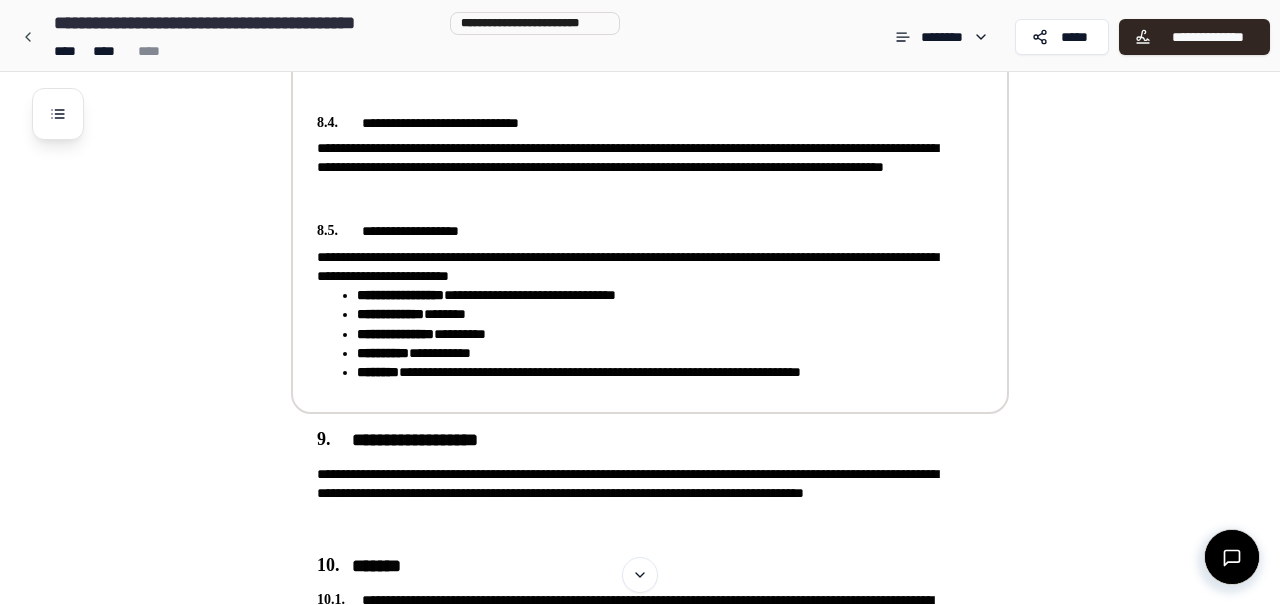 click on "**********" at bounding box center [636, 267] 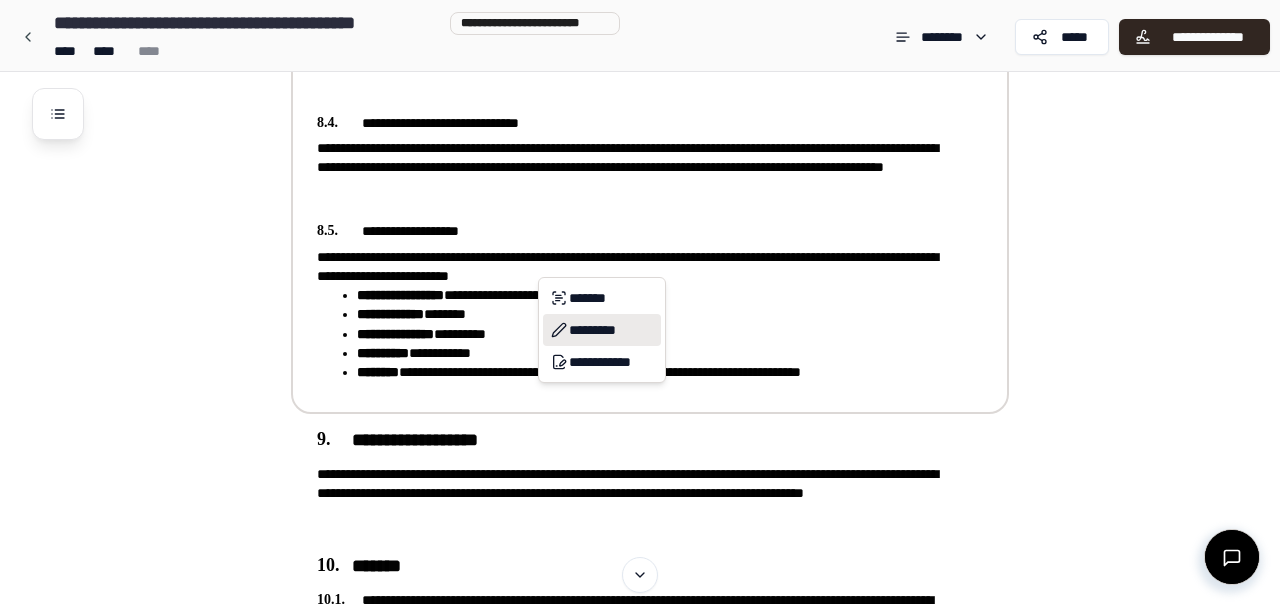 click on "*********" at bounding box center (602, 330) 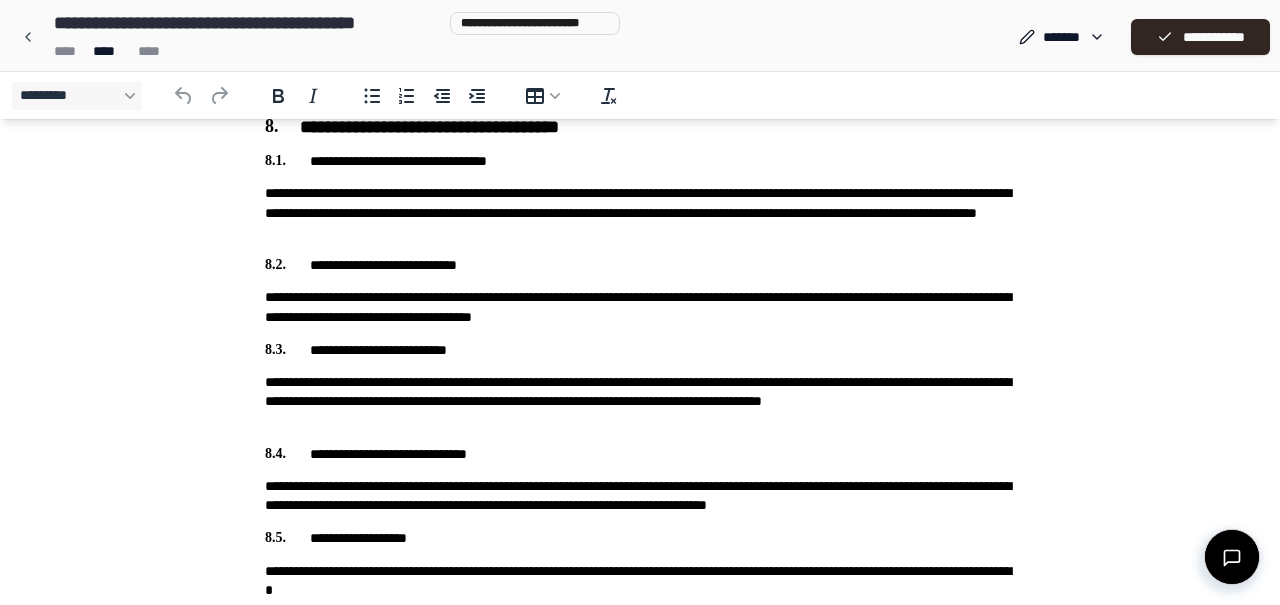 scroll, scrollTop: 2493, scrollLeft: 0, axis: vertical 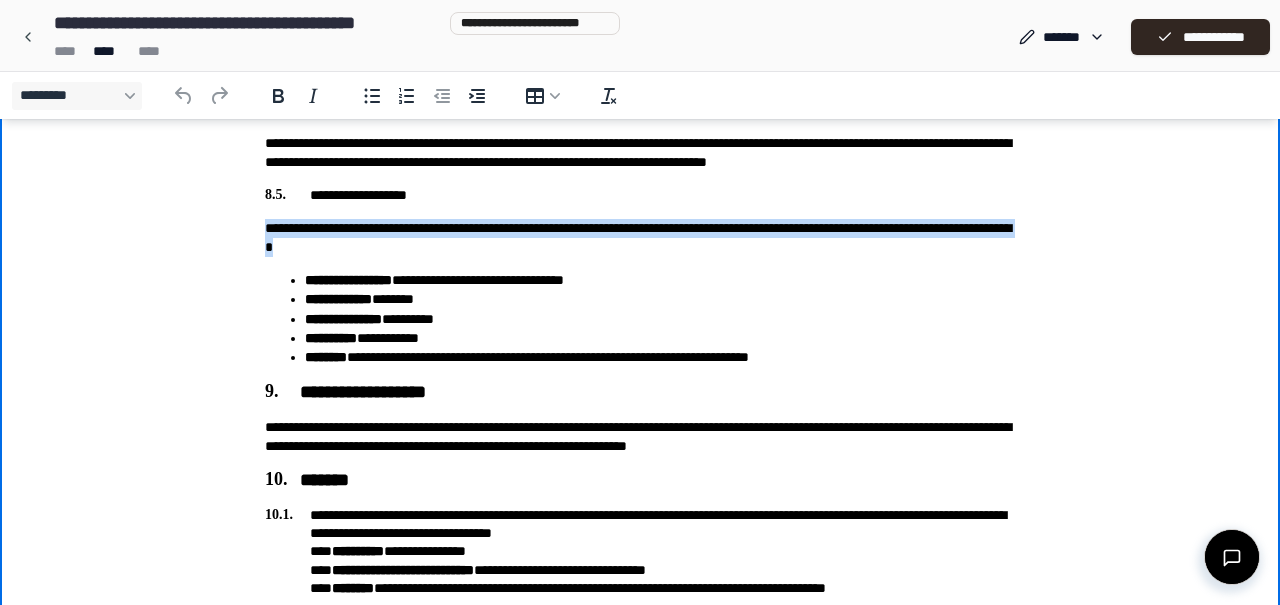 drag, startPoint x: 641, startPoint y: 250, endPoint x: 173, endPoint y: 220, distance: 468.96054 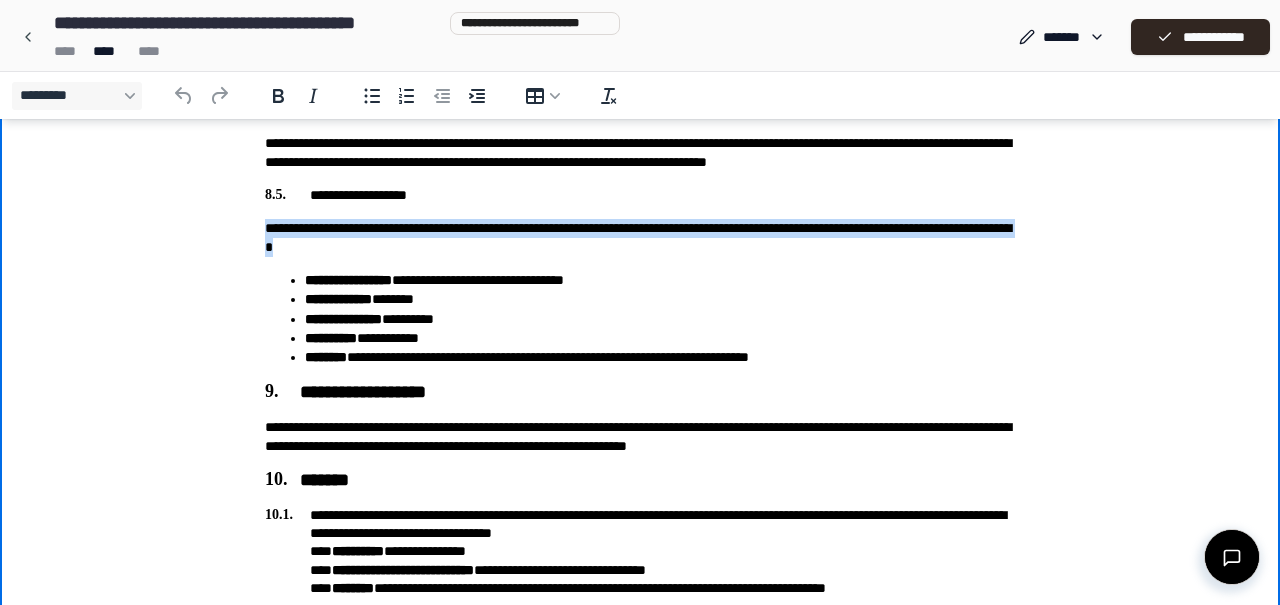 copy on "**********" 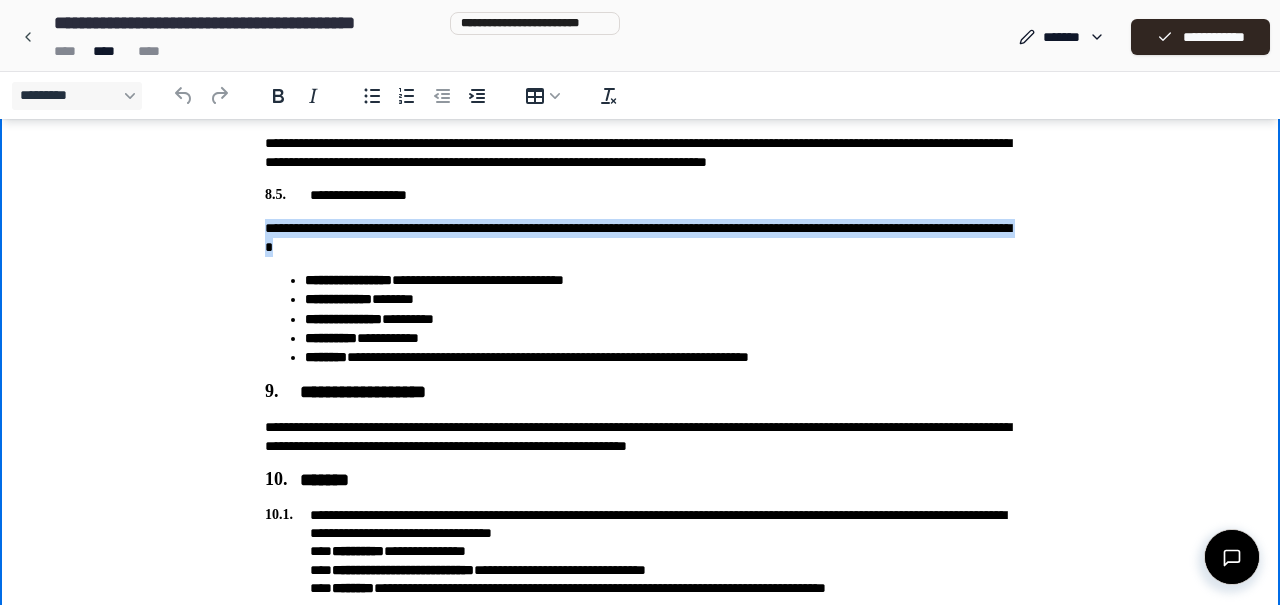 paste 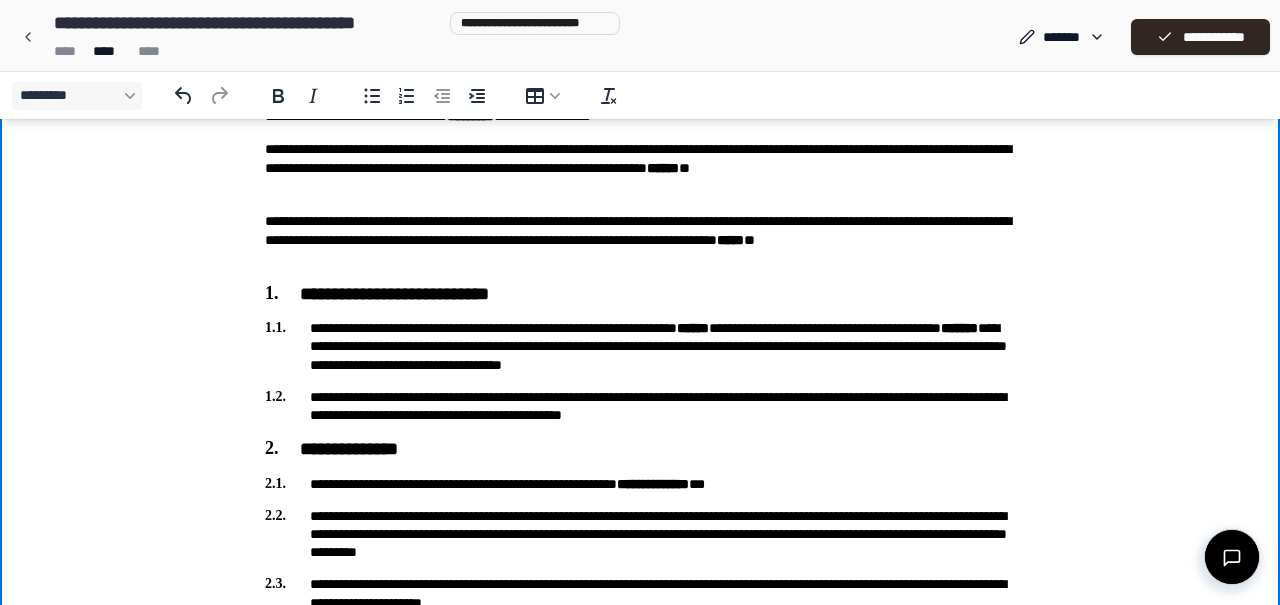 scroll, scrollTop: 105, scrollLeft: 0, axis: vertical 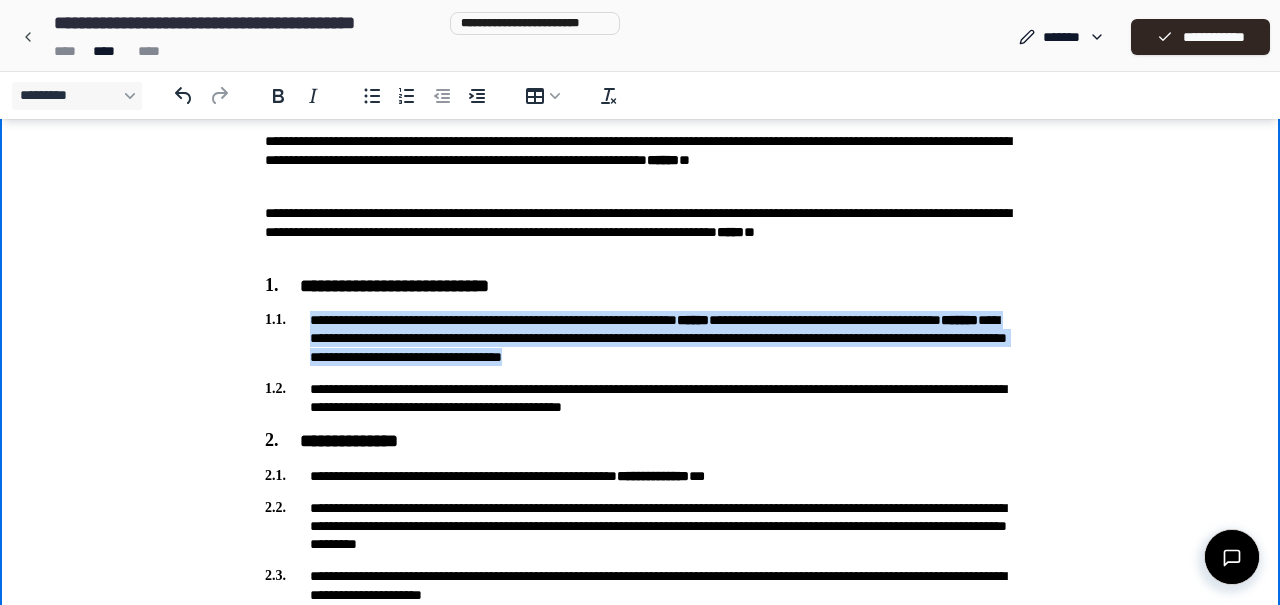 drag, startPoint x: 975, startPoint y: 359, endPoint x: 310, endPoint y: 312, distance: 666.6588 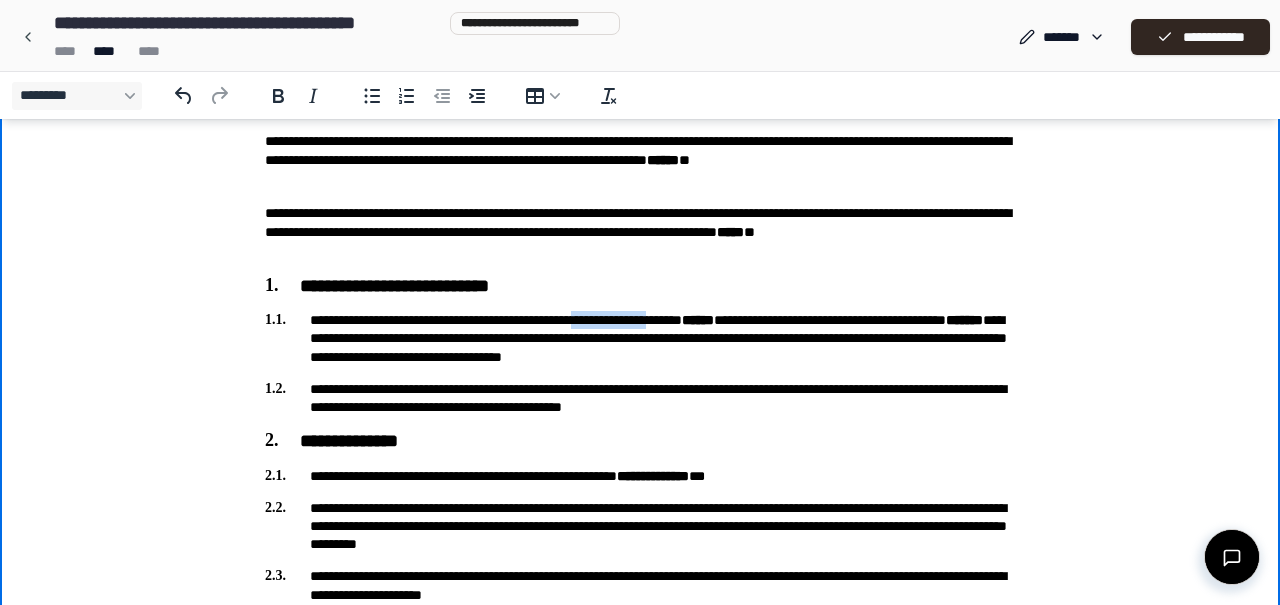 drag, startPoint x: 631, startPoint y: 320, endPoint x: 719, endPoint y: 314, distance: 88.20431 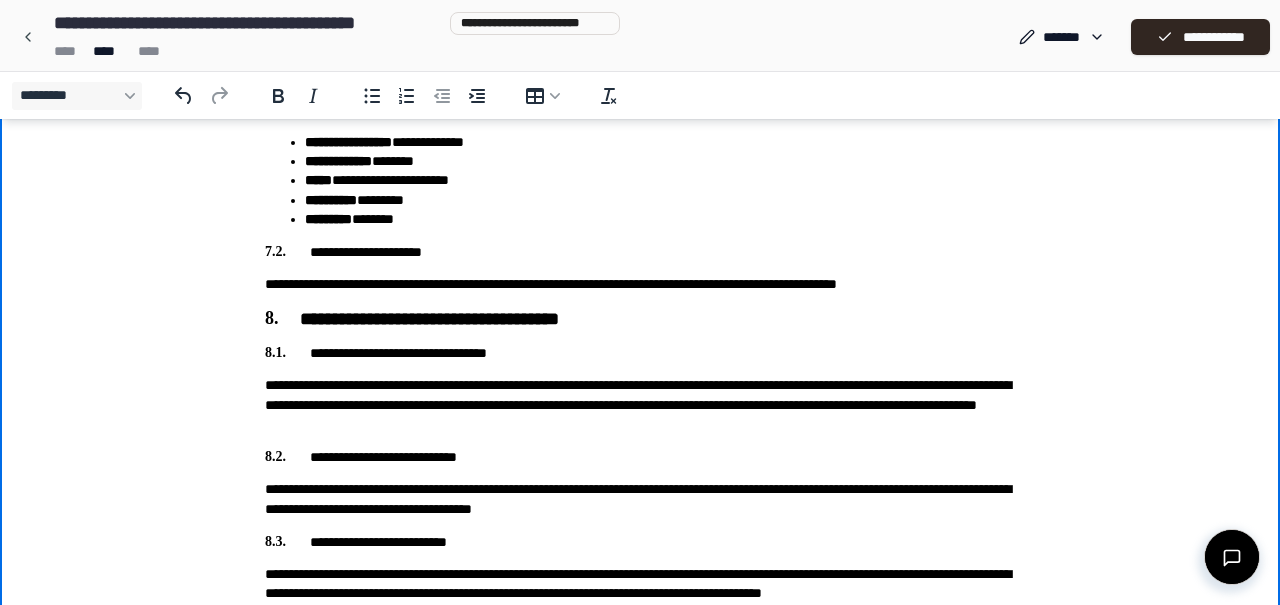 scroll, scrollTop: 1957, scrollLeft: 0, axis: vertical 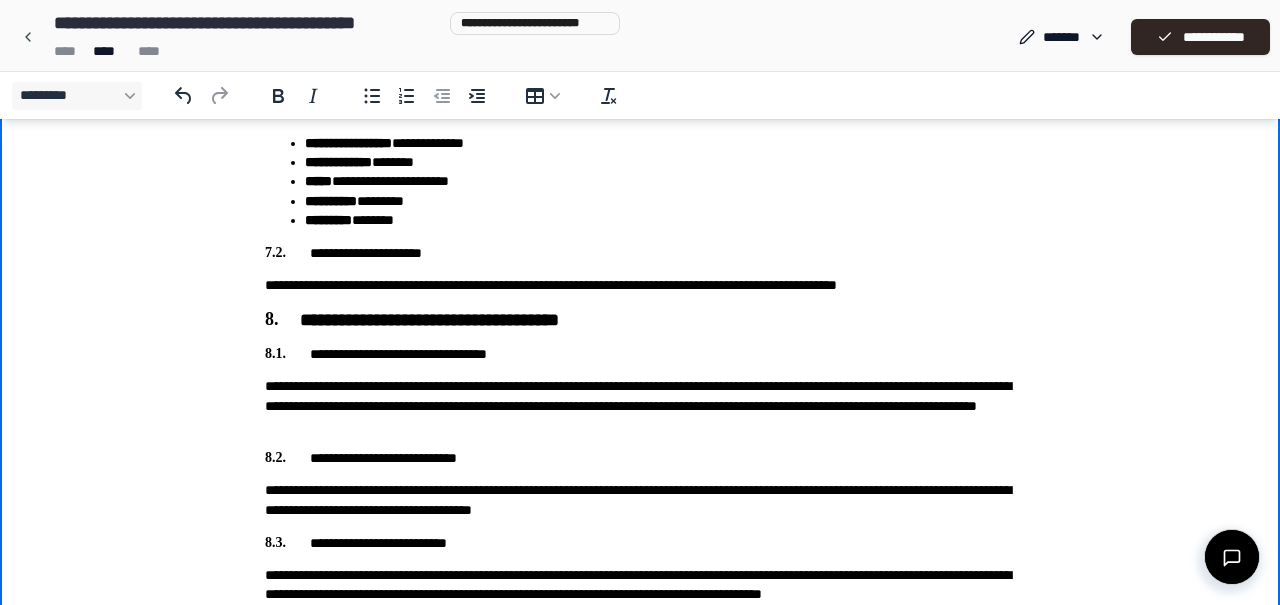 click on "**********" at bounding box center [640, 285] 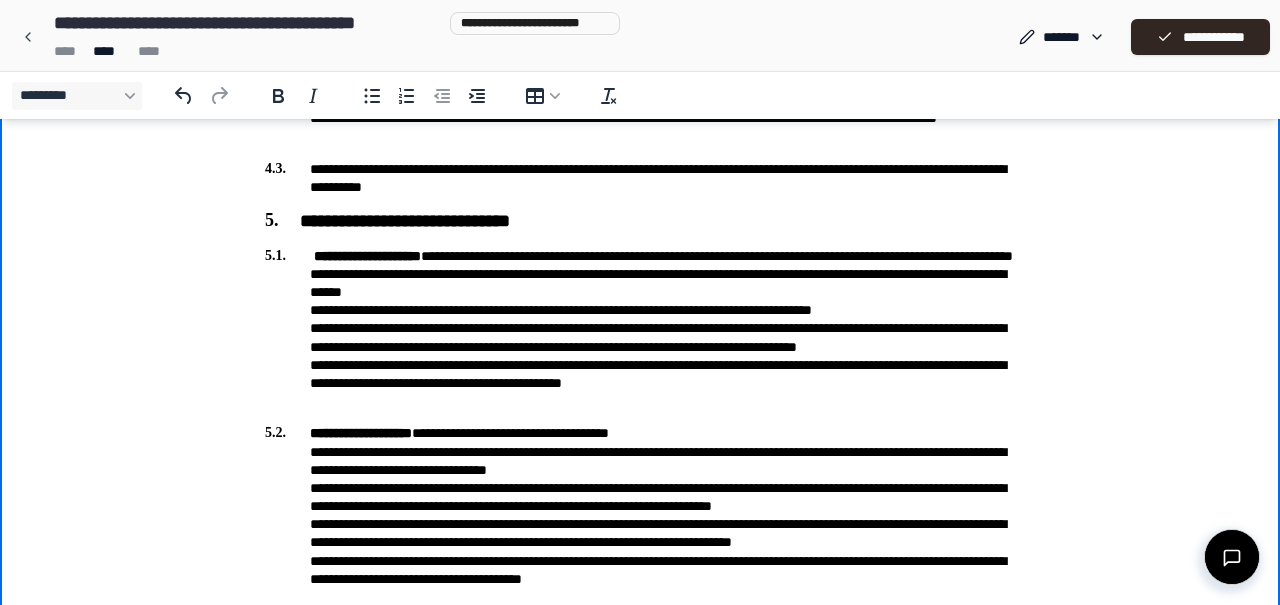 scroll, scrollTop: 584, scrollLeft: 0, axis: vertical 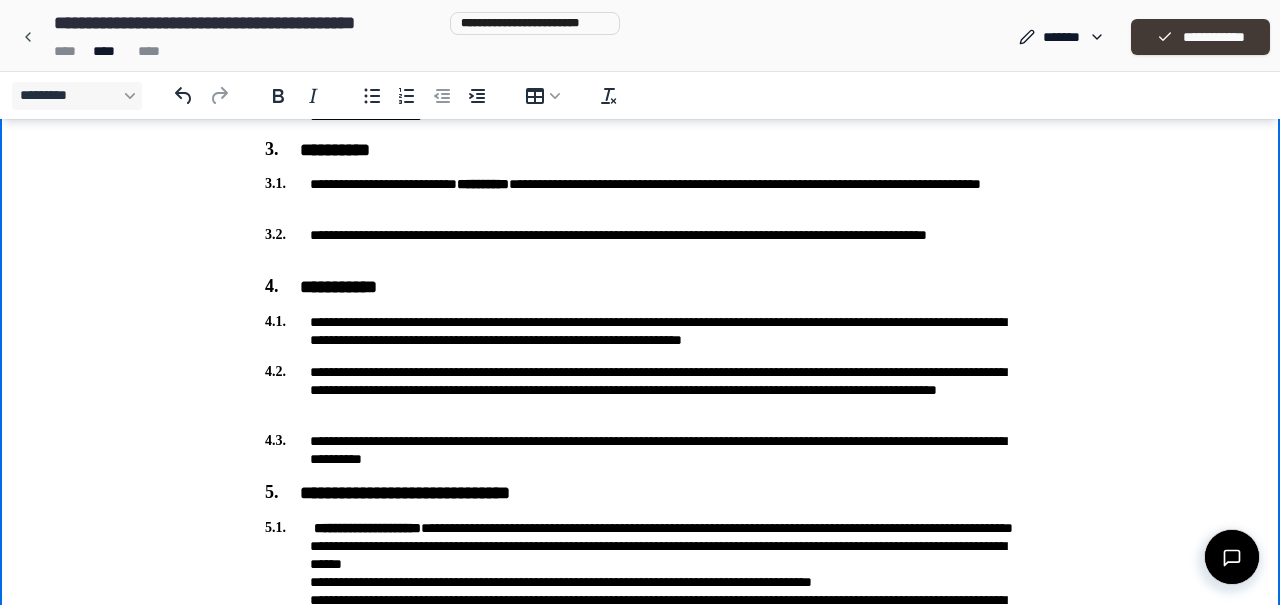 click on "**********" at bounding box center [1200, 37] 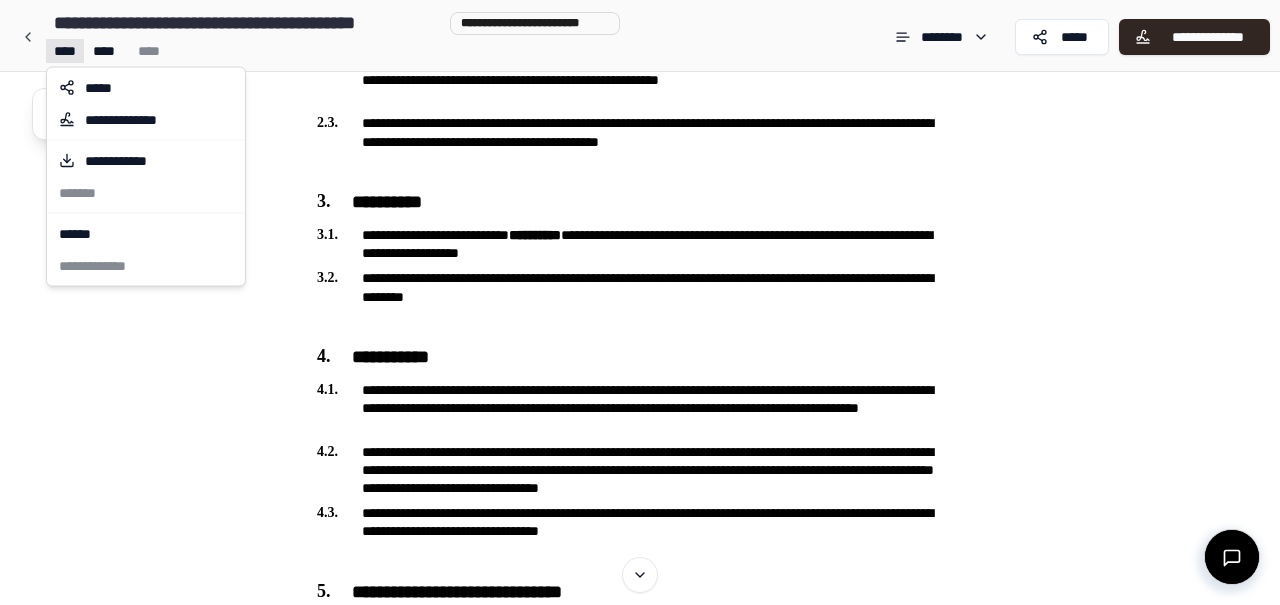 click on "**********" at bounding box center [640, 2103] 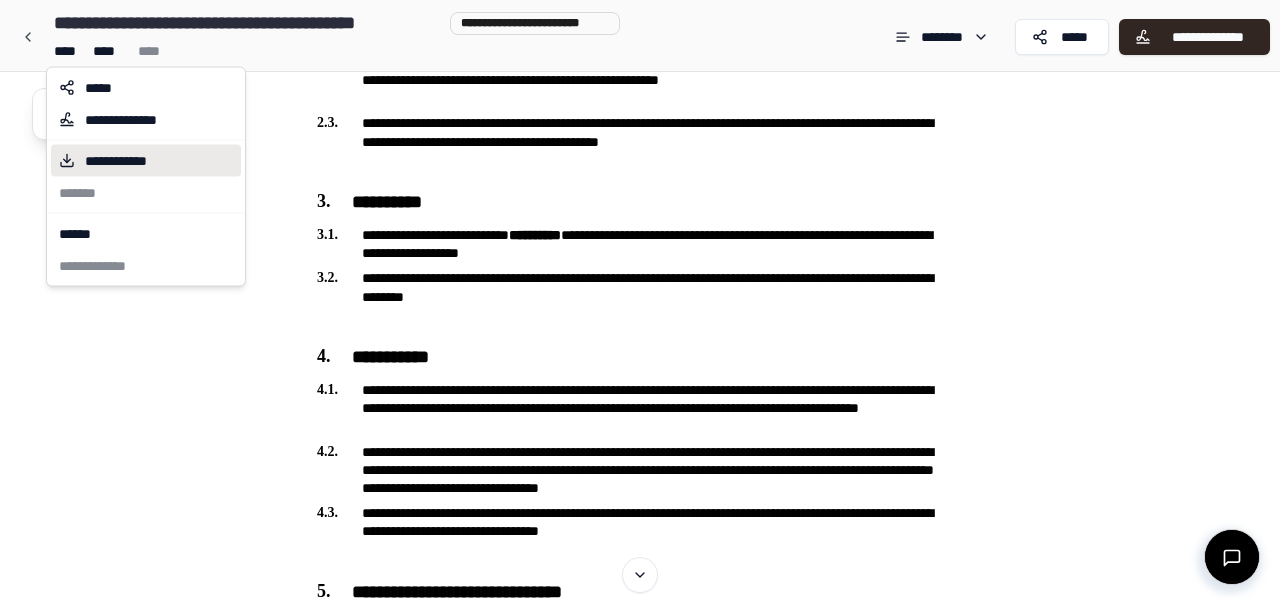 click on "**********" at bounding box center (131, 161) 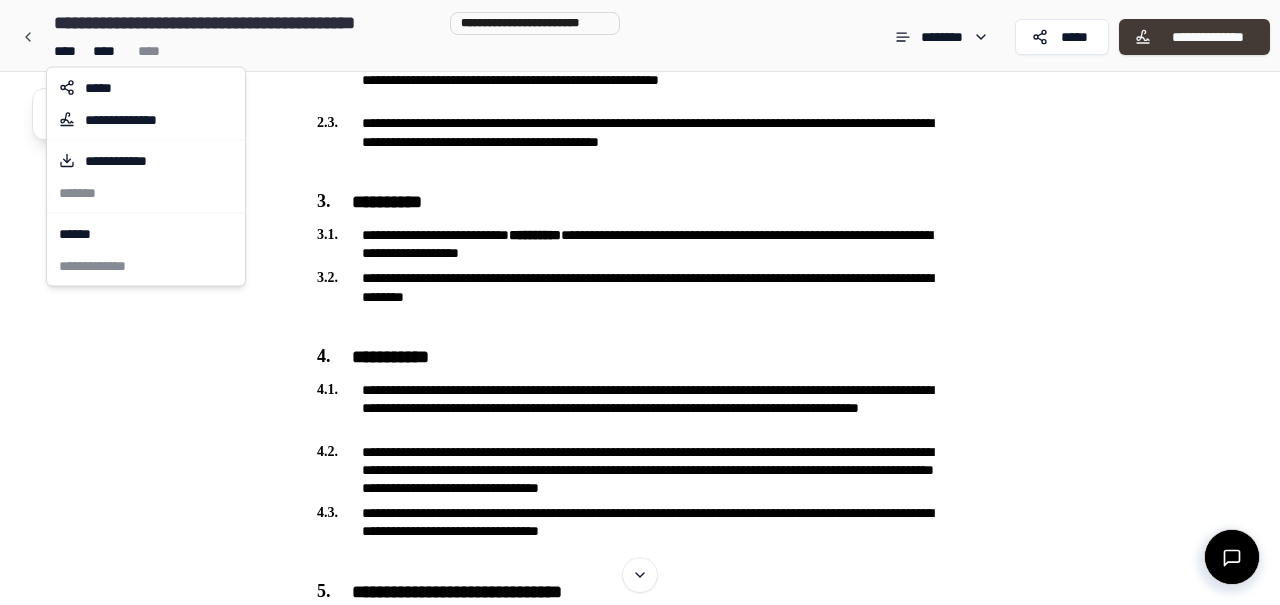 click on "**********" at bounding box center [640, 2103] 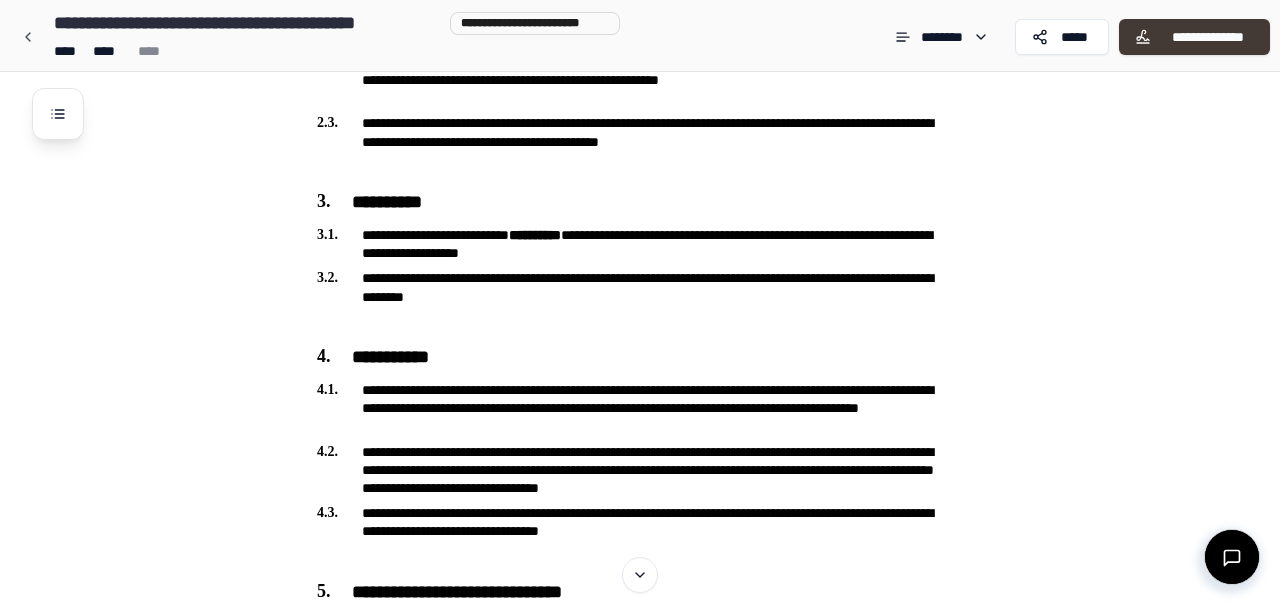 click on "**********" at bounding box center (1194, 37) 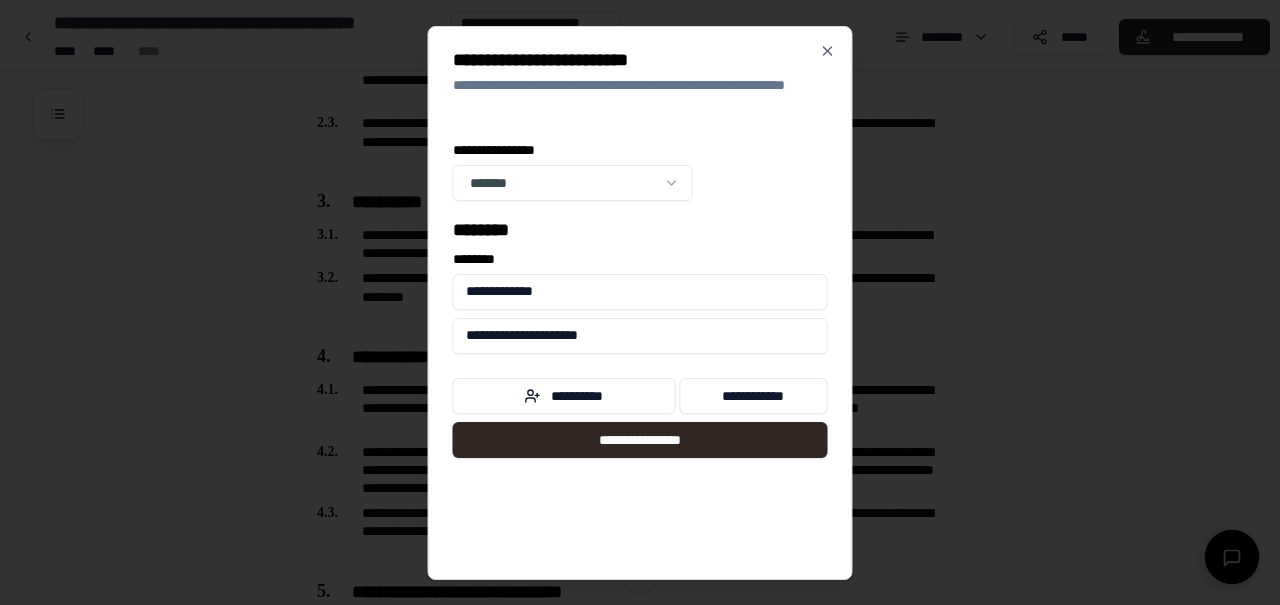 click on "**********" at bounding box center (640, 180) 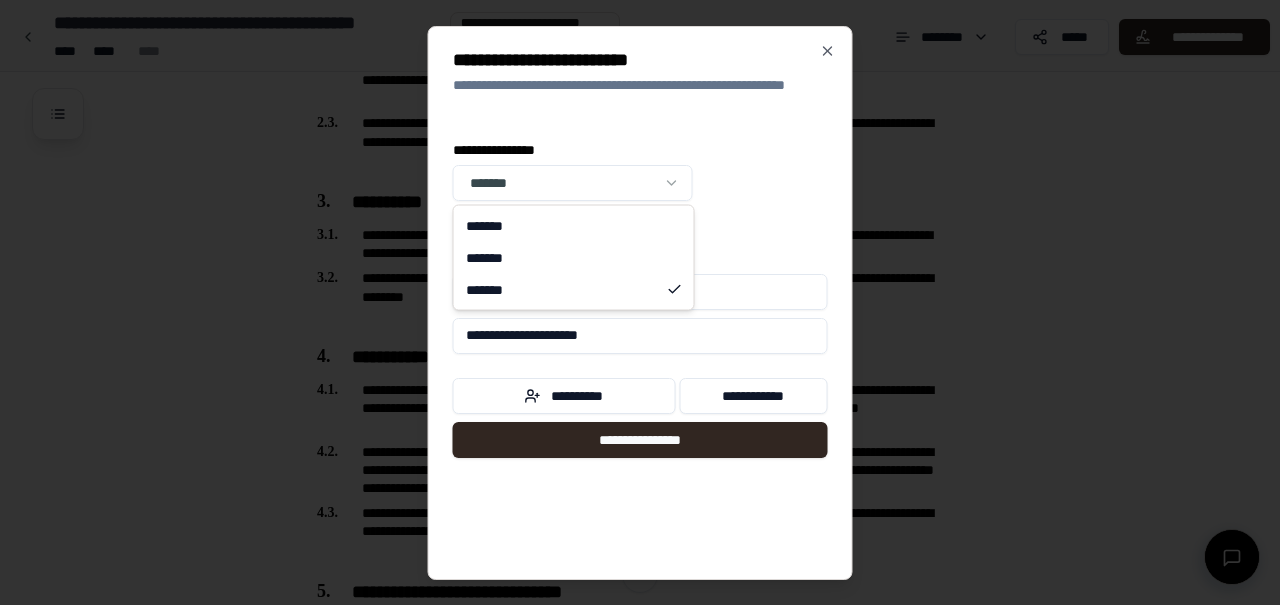 click on "**********" at bounding box center (640, 2103) 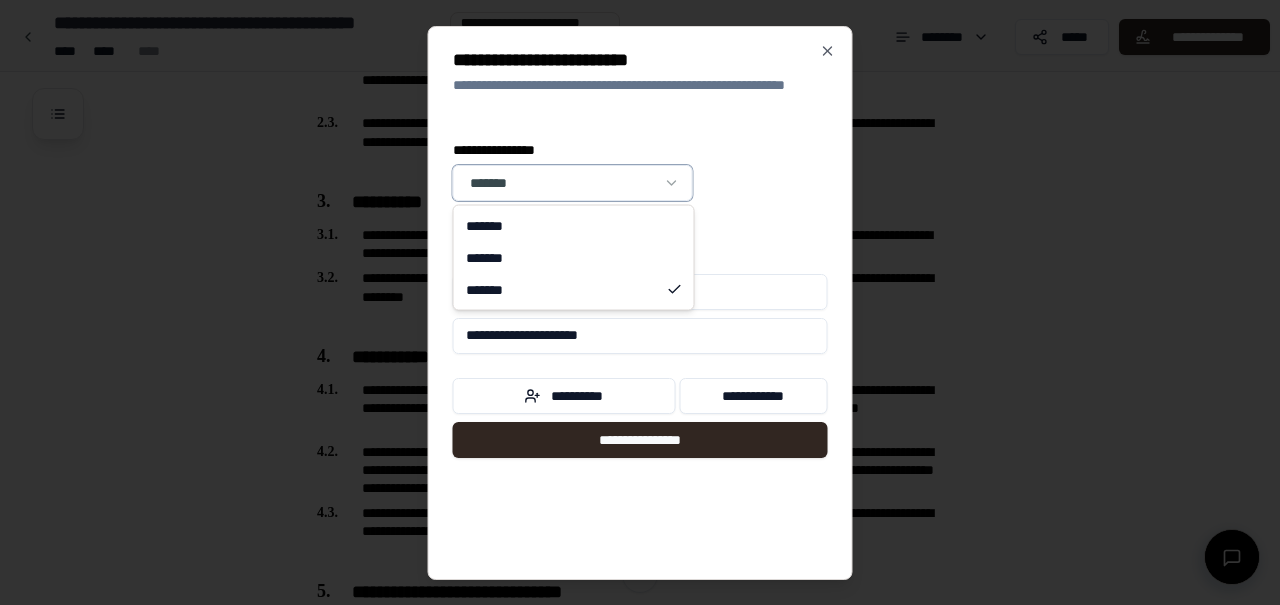 click on "**********" at bounding box center [640, 2103] 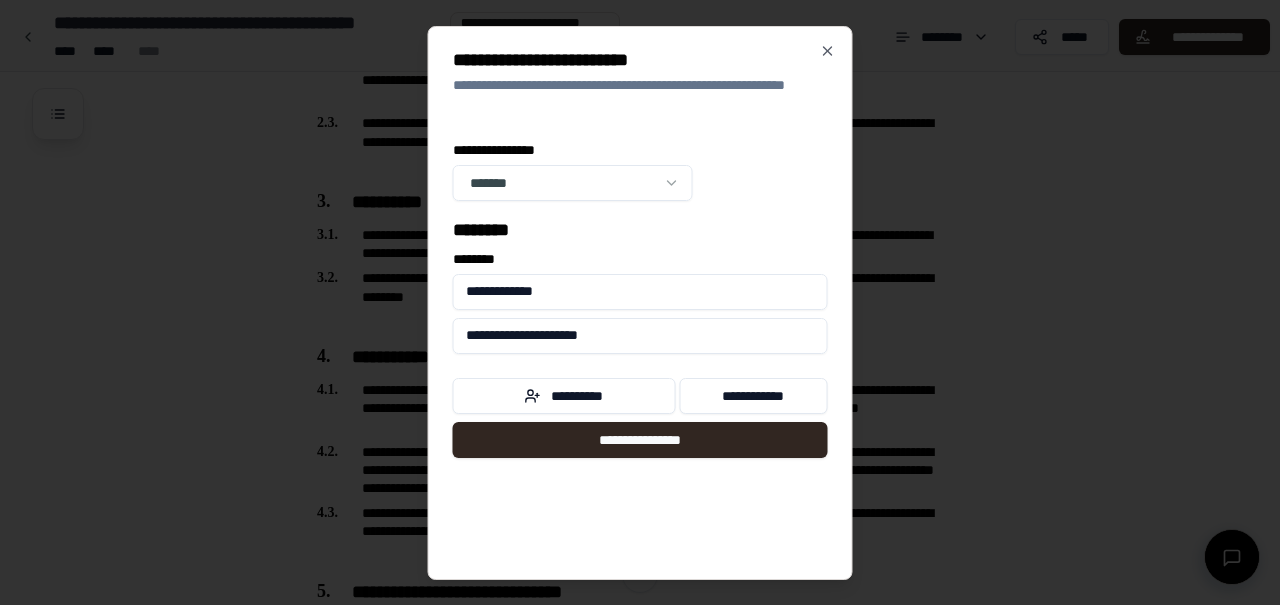 click on "**********" at bounding box center [640, 336] 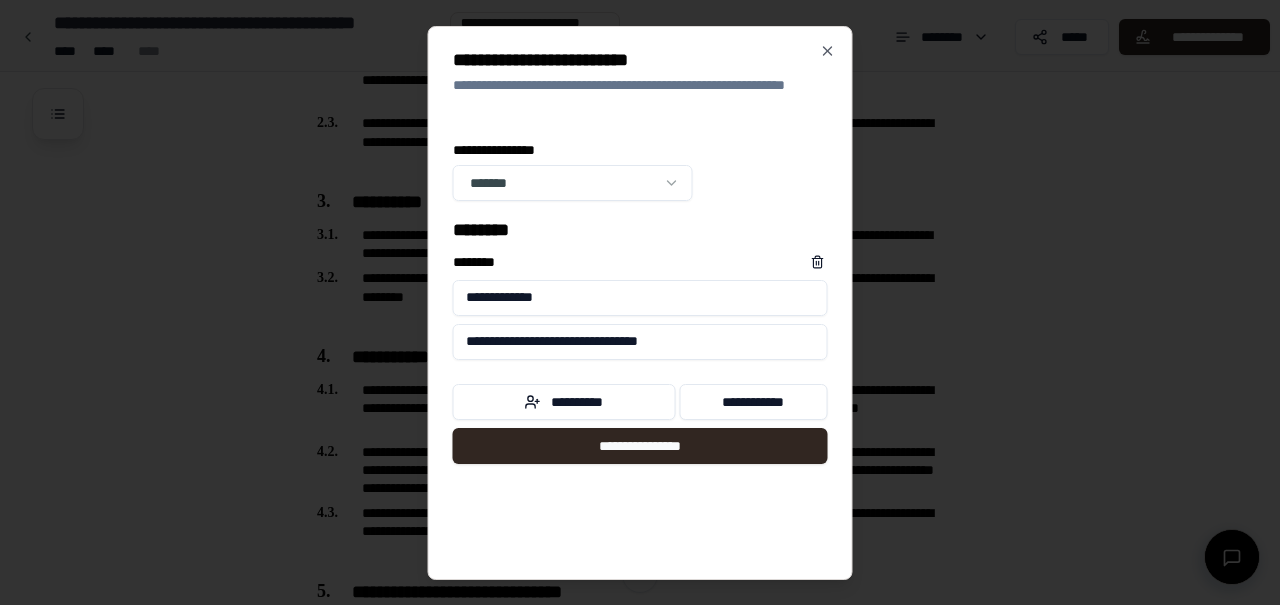 click on "**********" at bounding box center [640, 342] 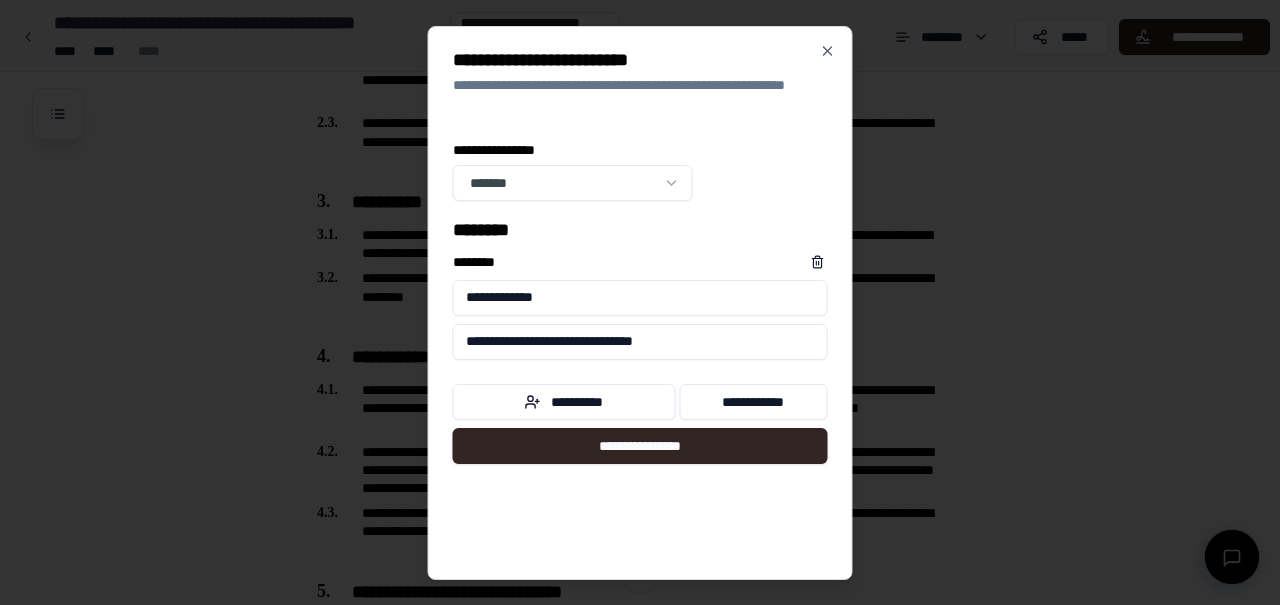 type on "**********" 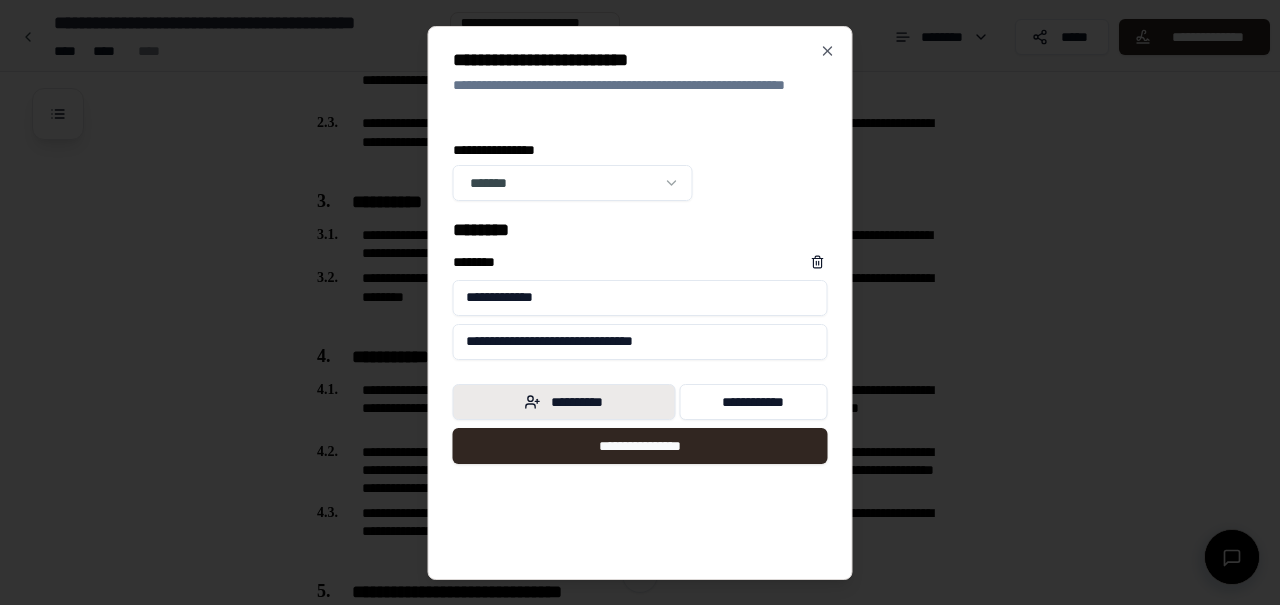 type on "**********" 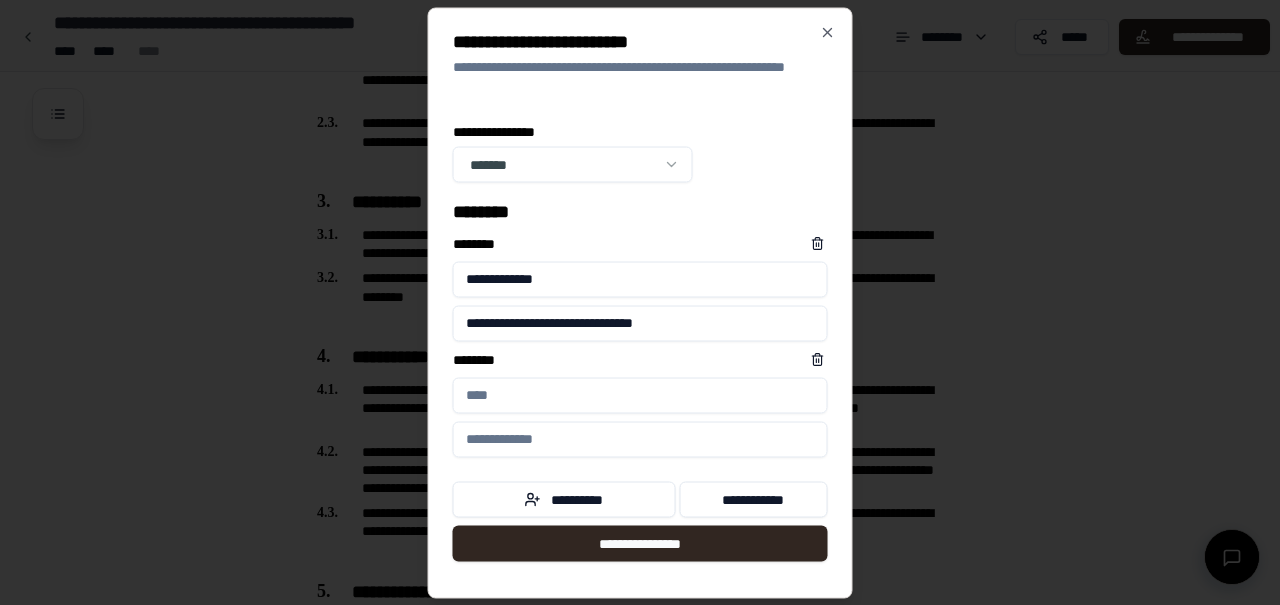 click at bounding box center [640, 302] 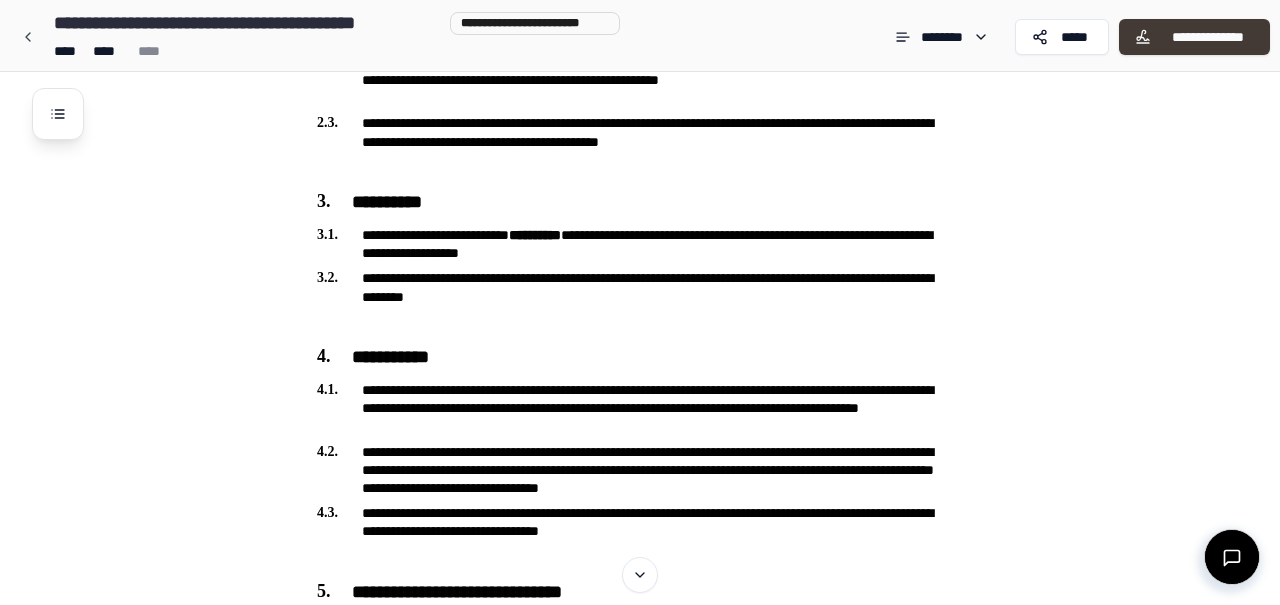 click on "**********" at bounding box center (1207, 37) 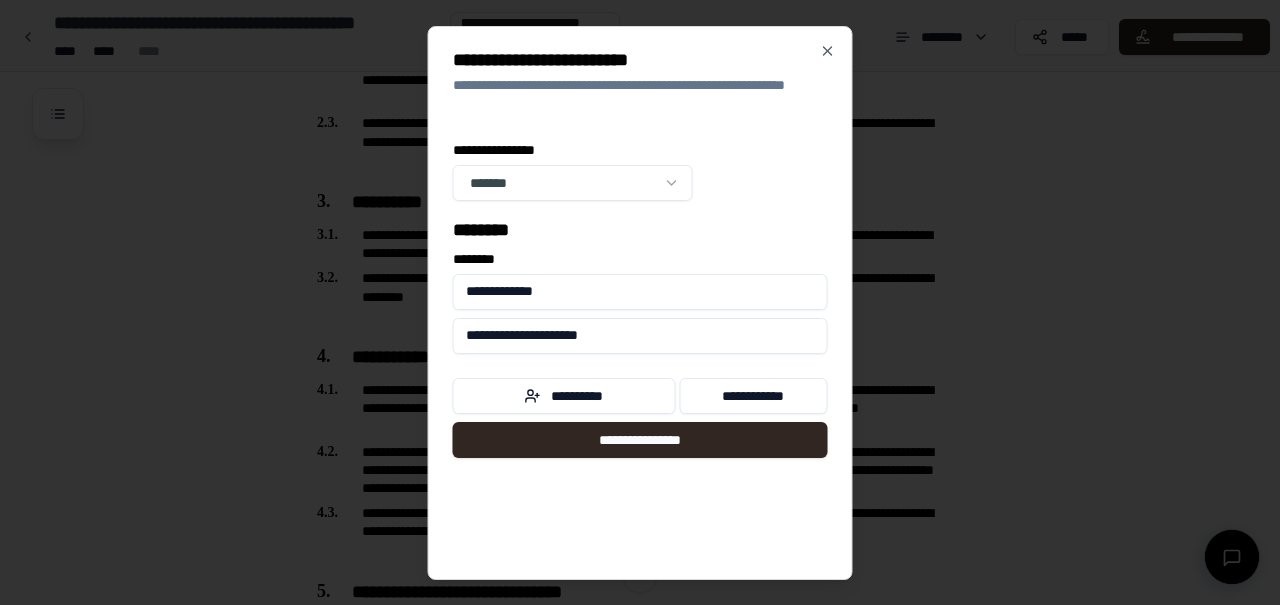 click at bounding box center (640, 302) 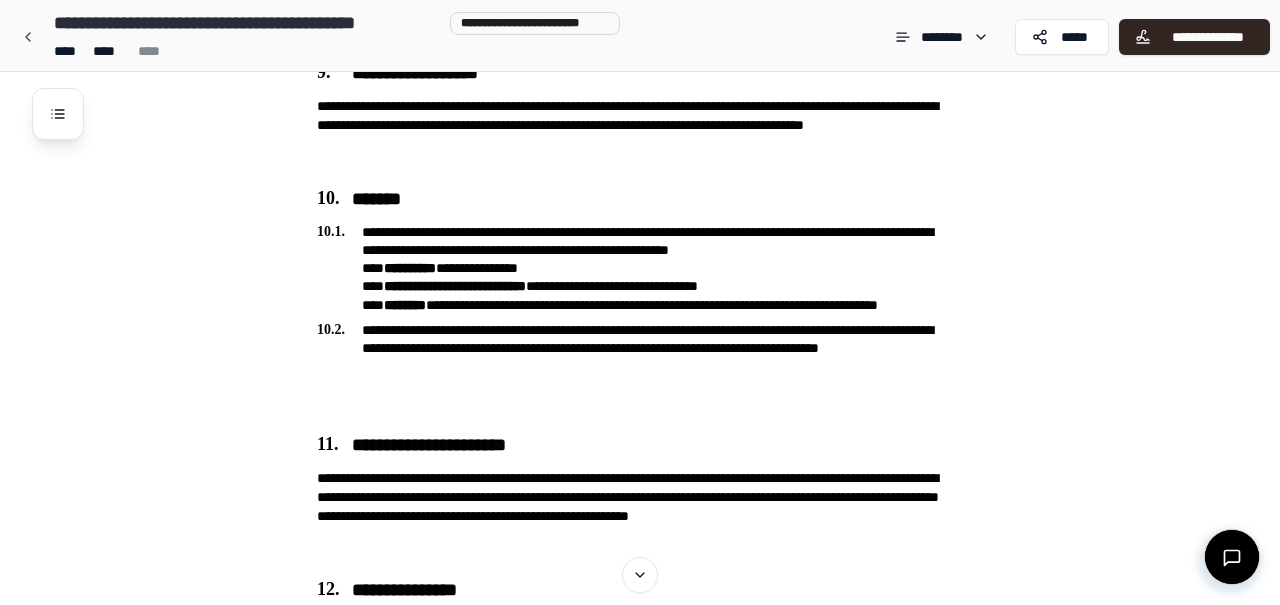 scroll, scrollTop: 3185, scrollLeft: 0, axis: vertical 